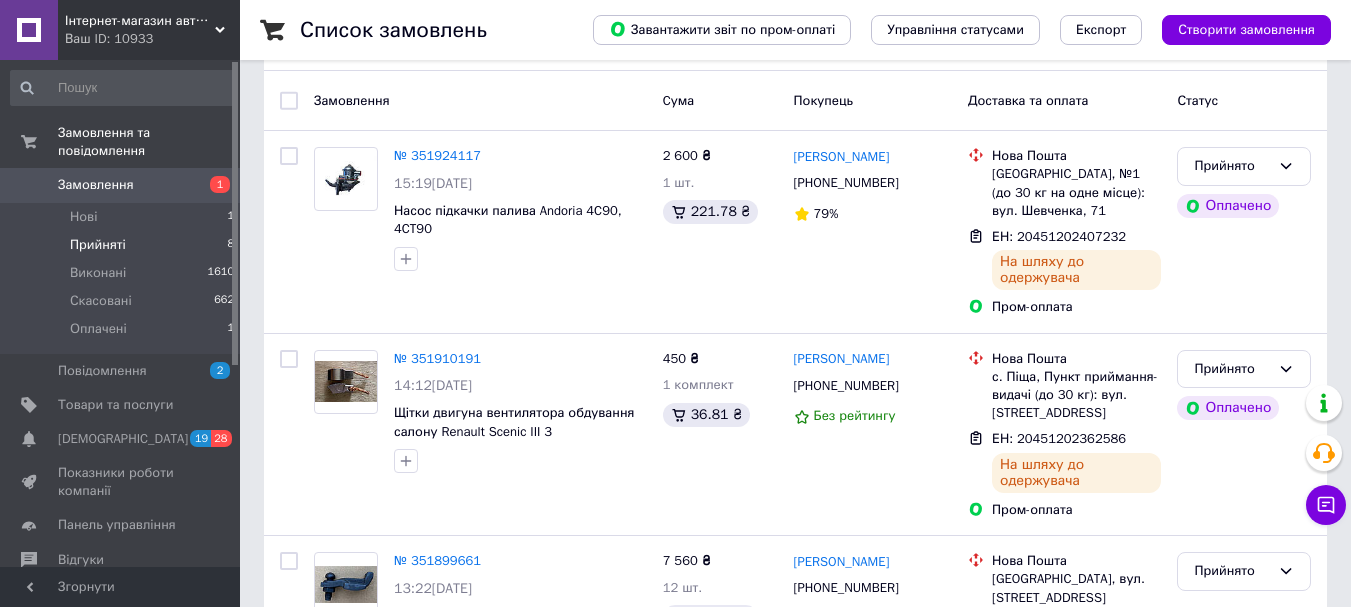 scroll, scrollTop: 0, scrollLeft: 0, axis: both 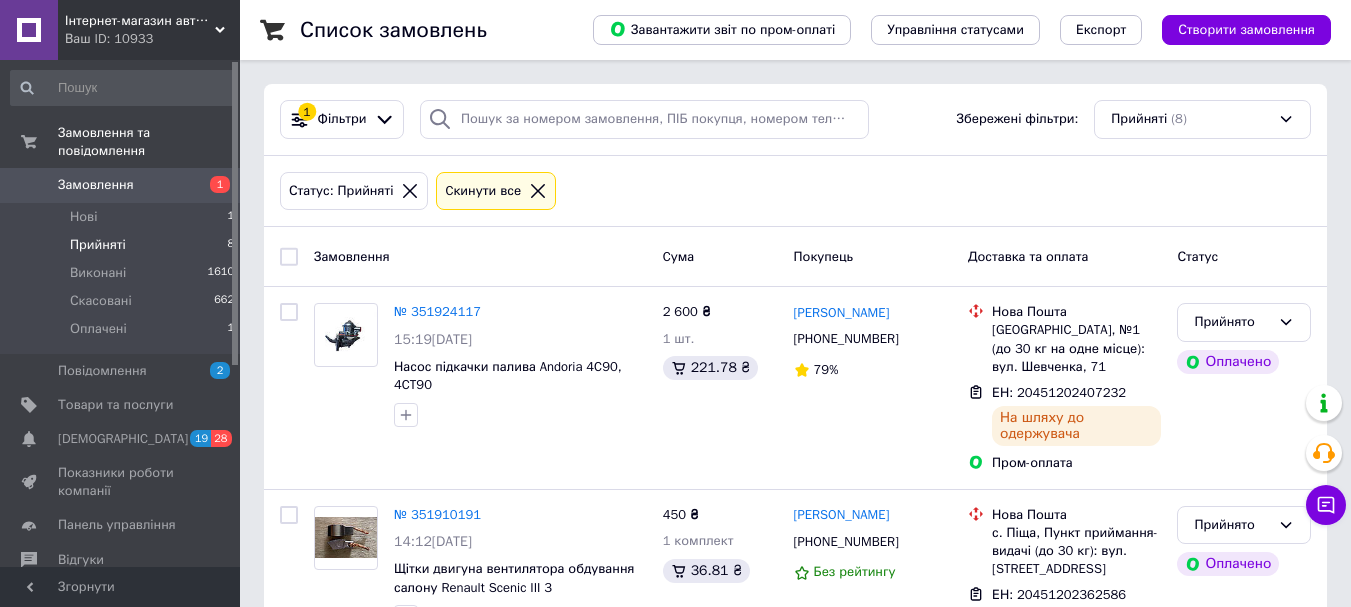 click on "Оплачені" at bounding box center (98, 329) 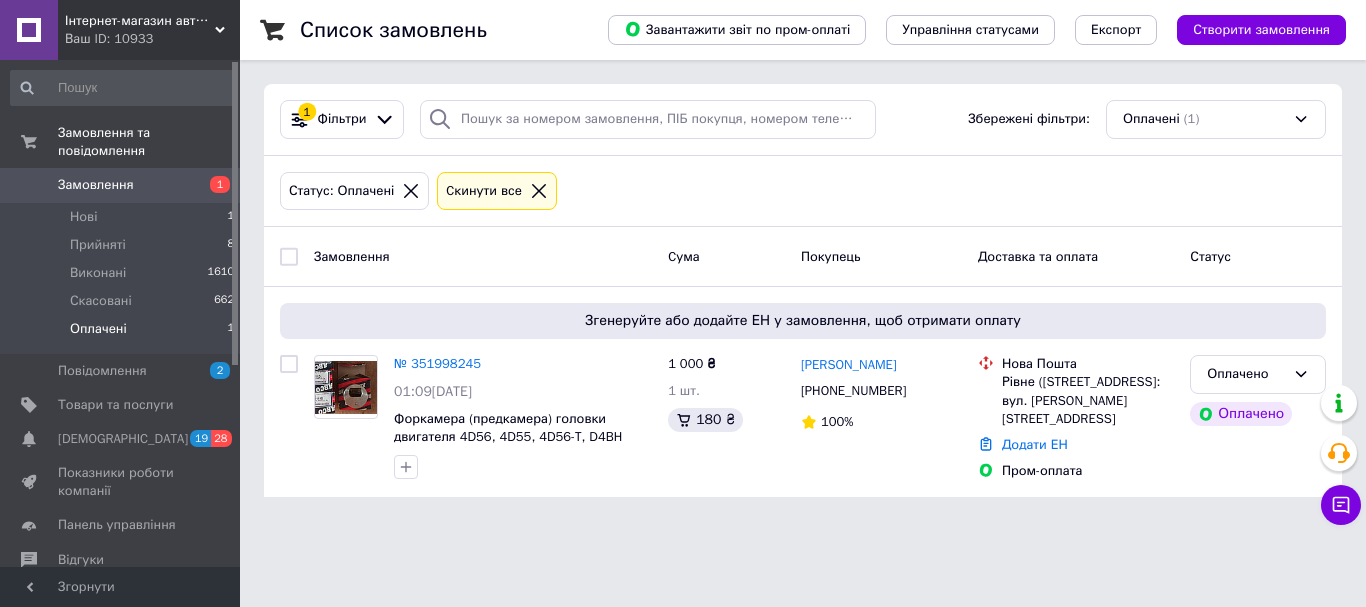 click on "№ 351998245" at bounding box center (437, 363) 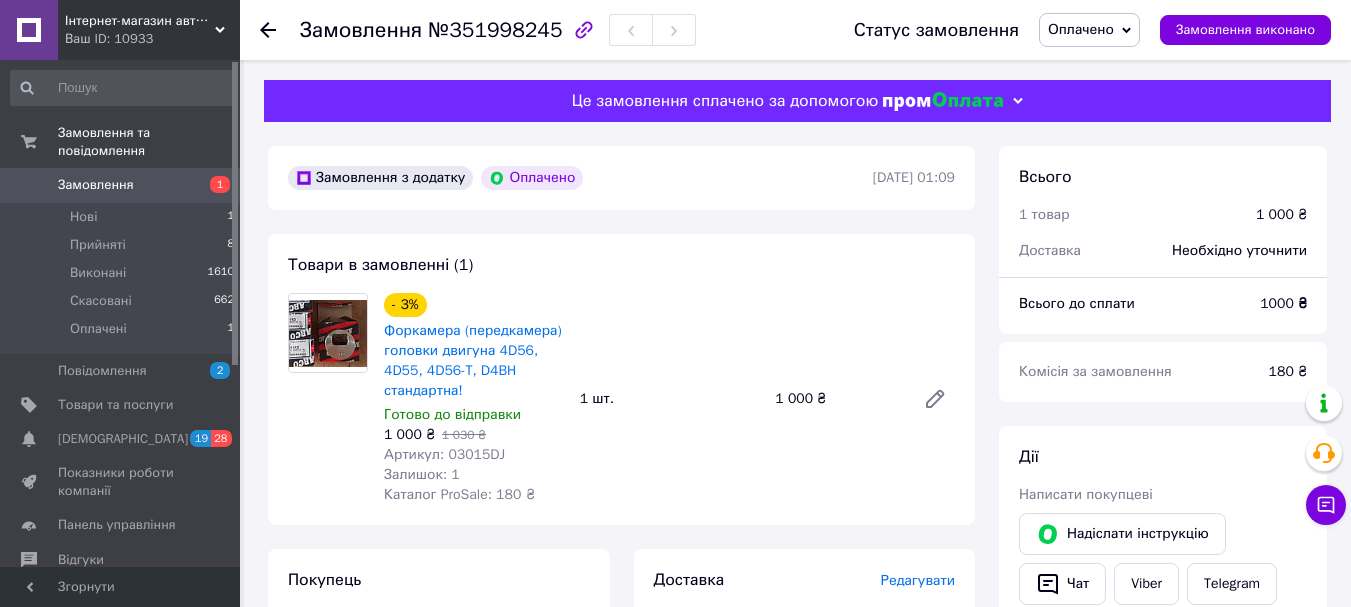 click on "Форкамера (передкамера) головки двигуна 4D56, 4D55, 4D56-T, D4BH стандартна!" at bounding box center [473, 360] 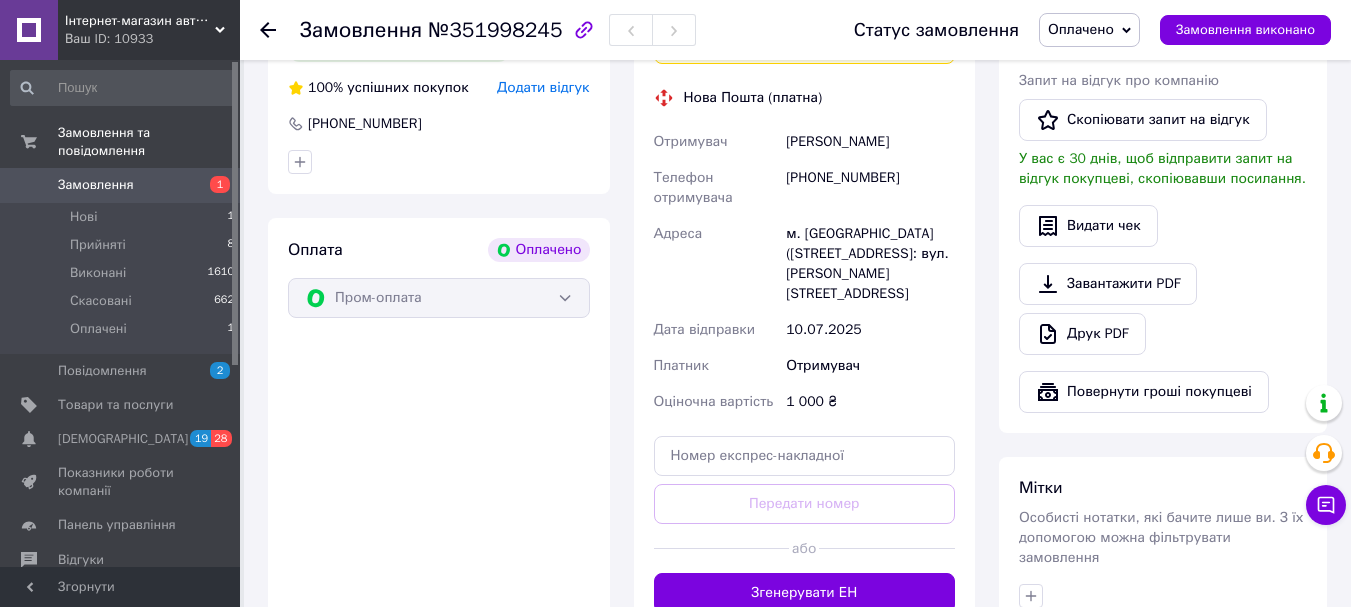 scroll, scrollTop: 600, scrollLeft: 0, axis: vertical 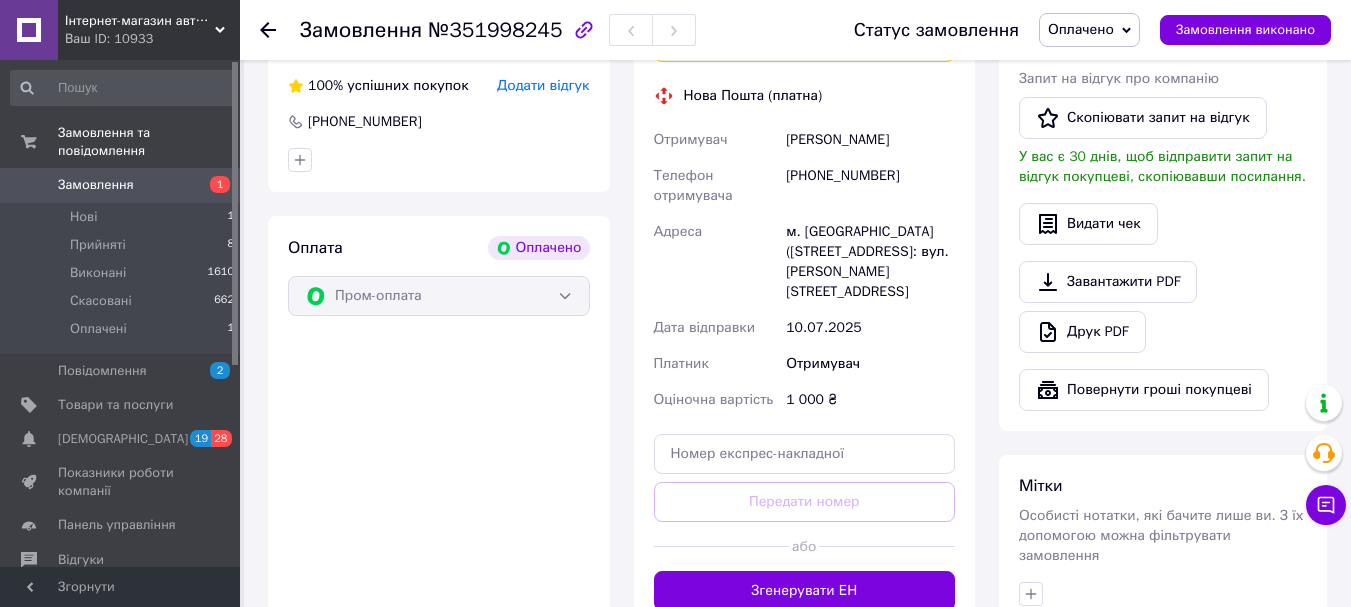 click on "Замовлення" at bounding box center (96, 185) 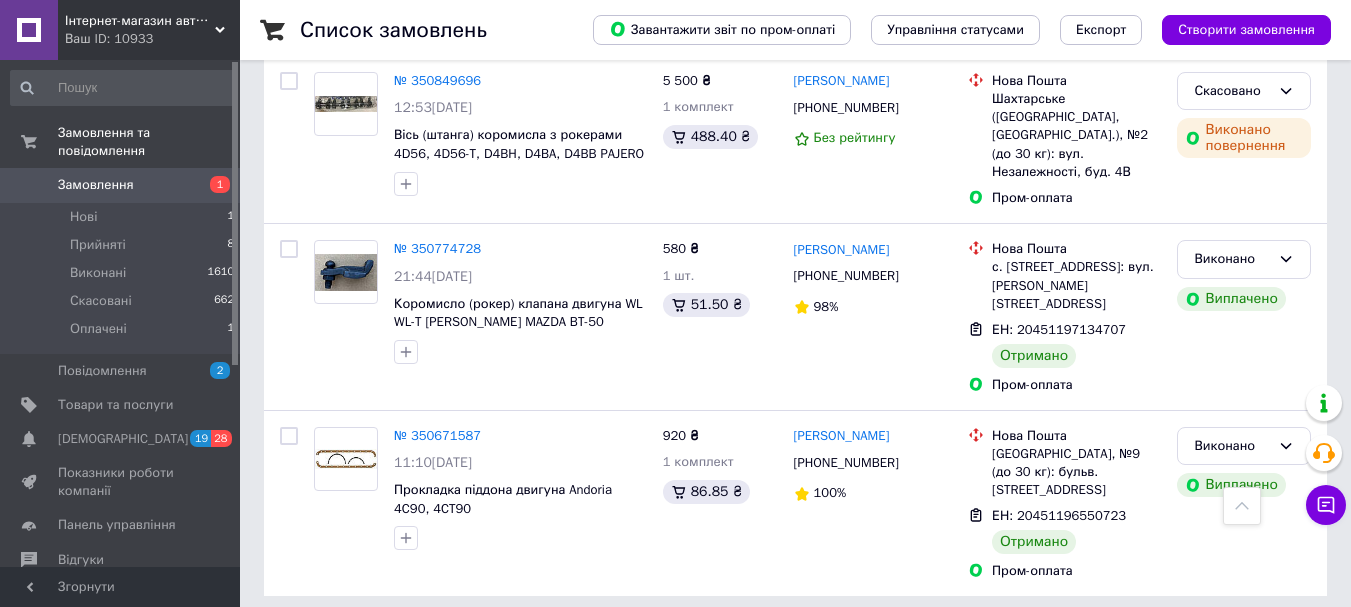 scroll, scrollTop: 3443, scrollLeft: 0, axis: vertical 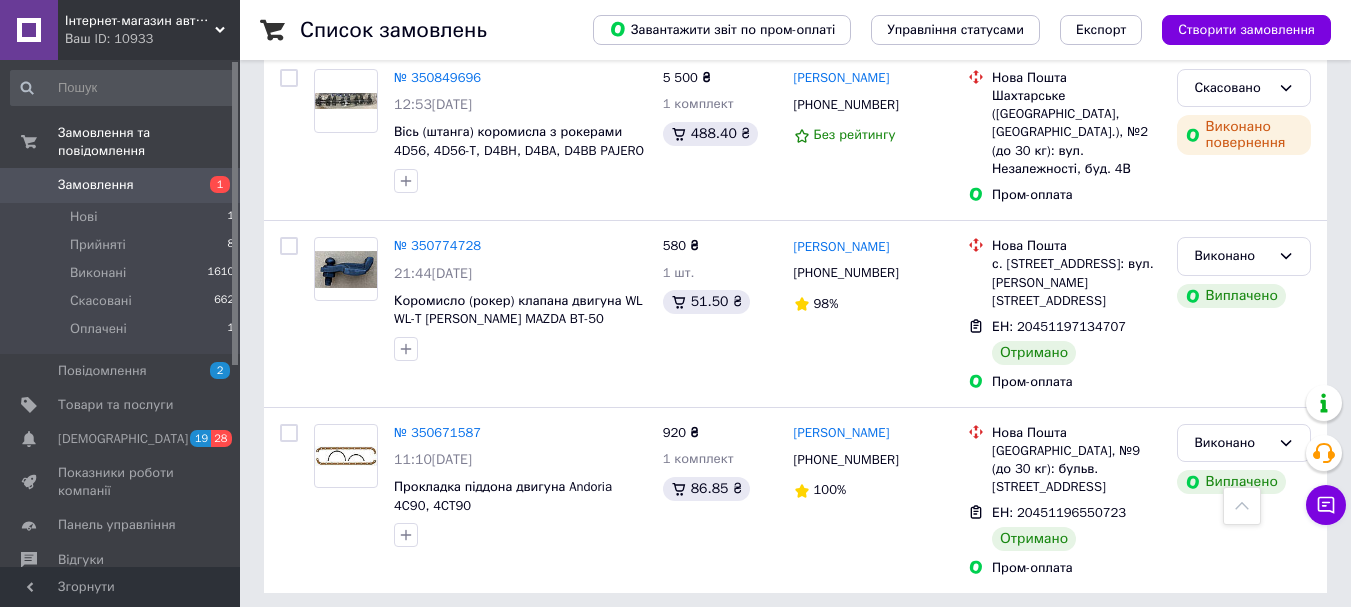 click on "3" at bounding box center (372, 638) 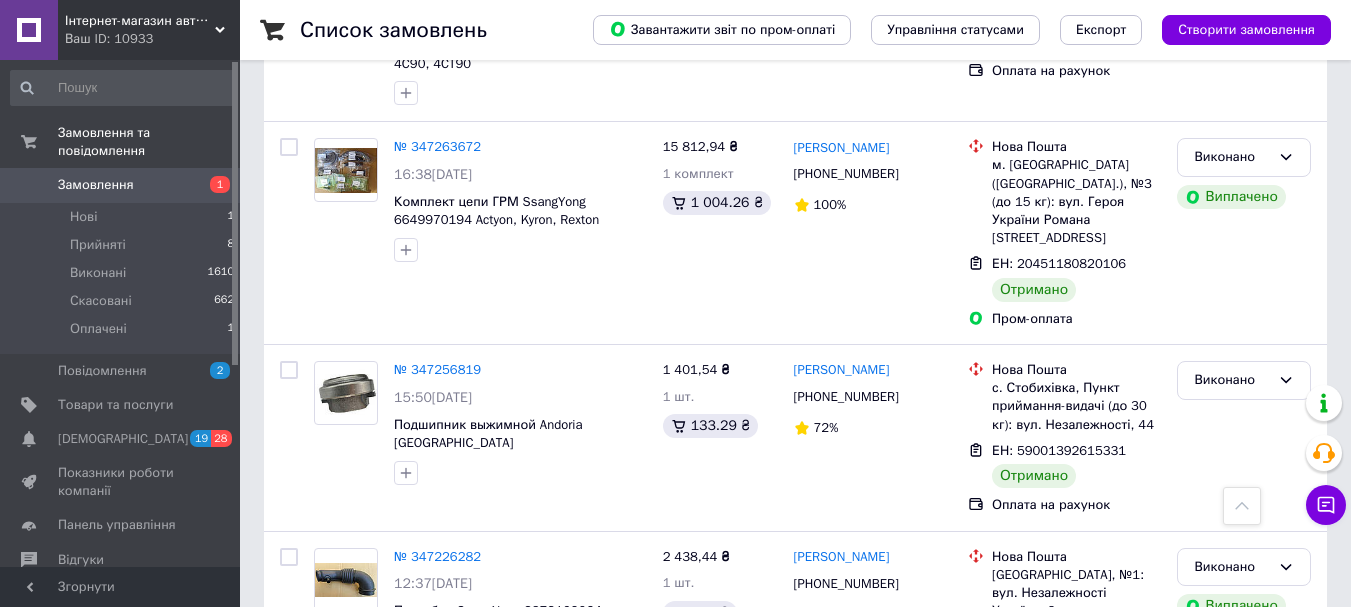 scroll, scrollTop: 3400, scrollLeft: 0, axis: vertical 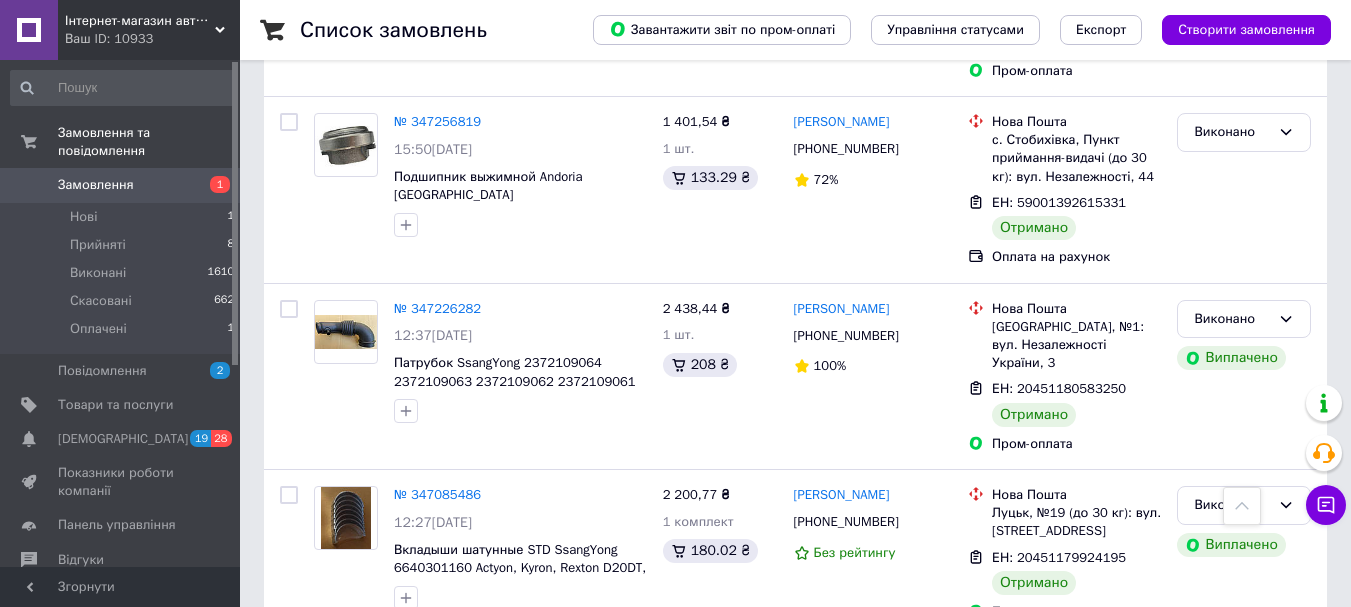 click on "5" at bounding box center (584, 682) 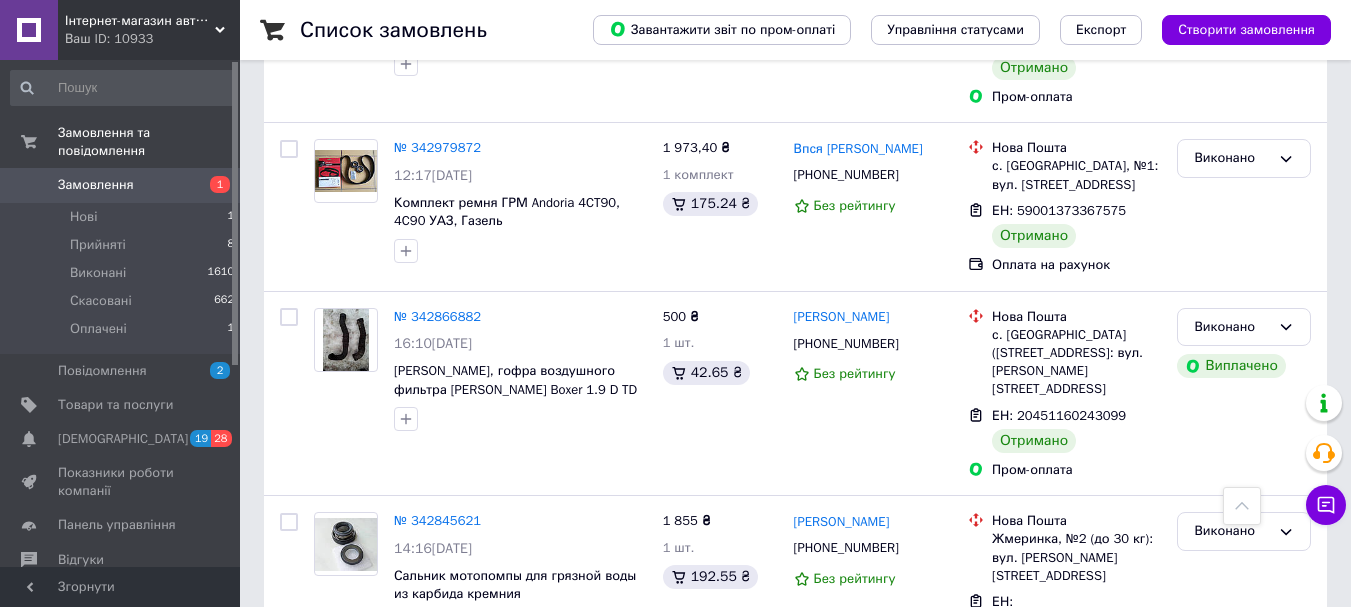 scroll, scrollTop: 3385, scrollLeft: 0, axis: vertical 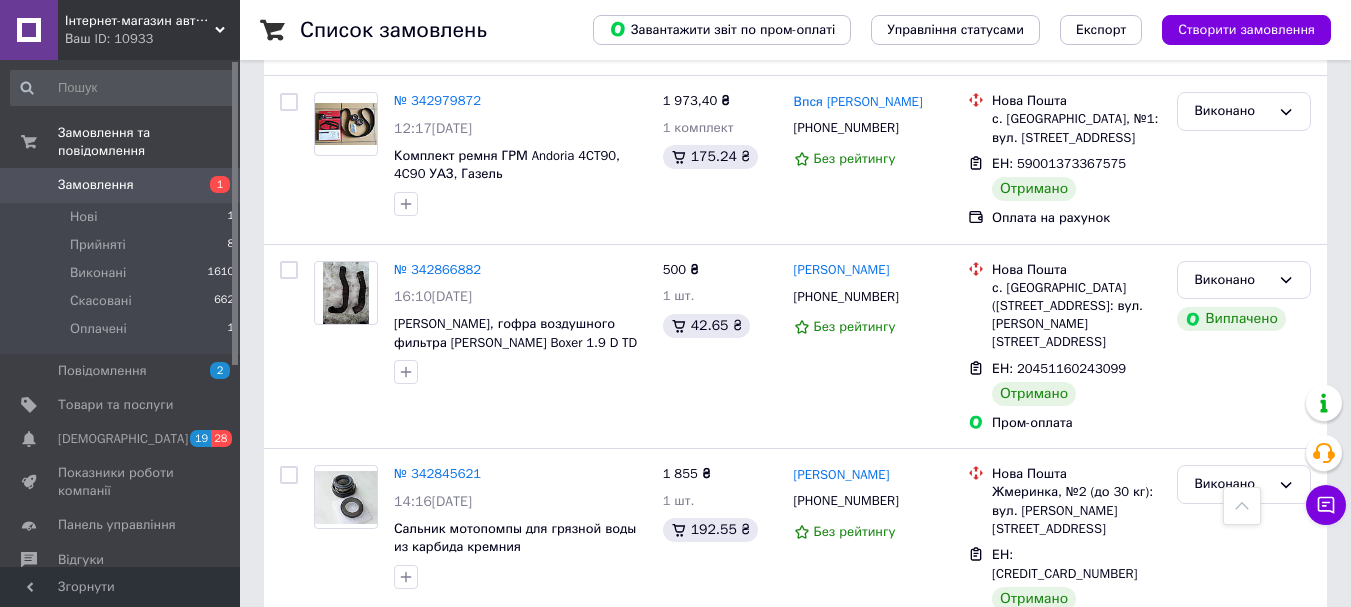 click on "6" at bounding box center [629, 698] 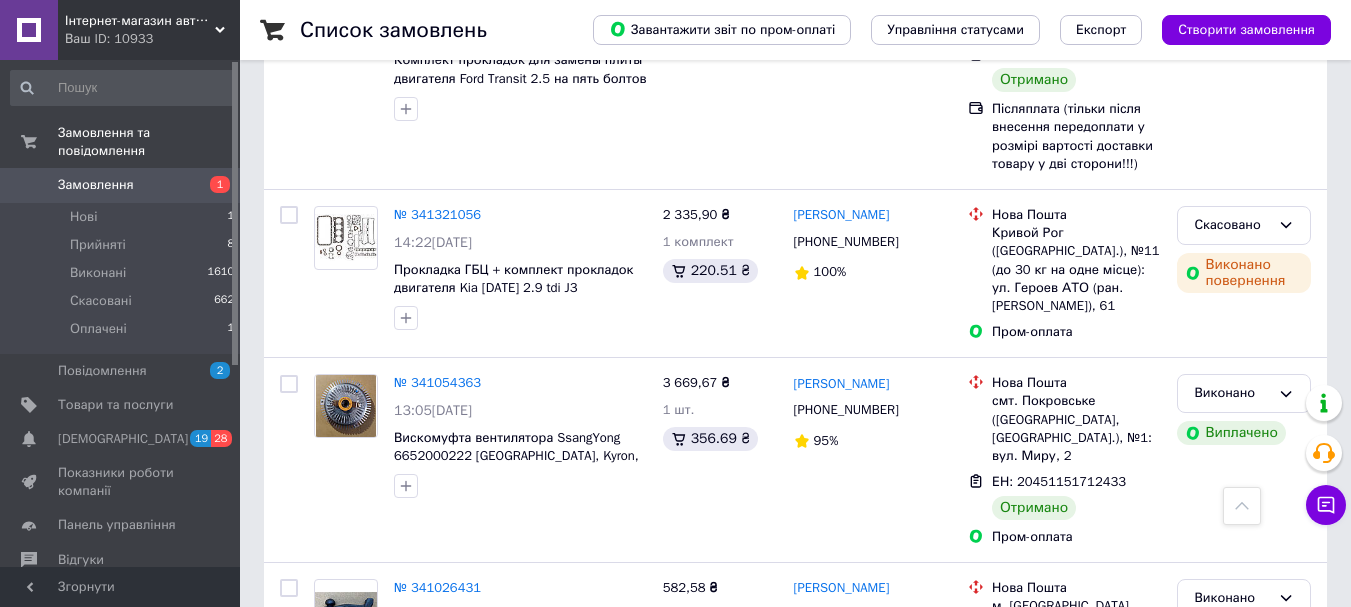 scroll, scrollTop: 3599, scrollLeft: 0, axis: vertical 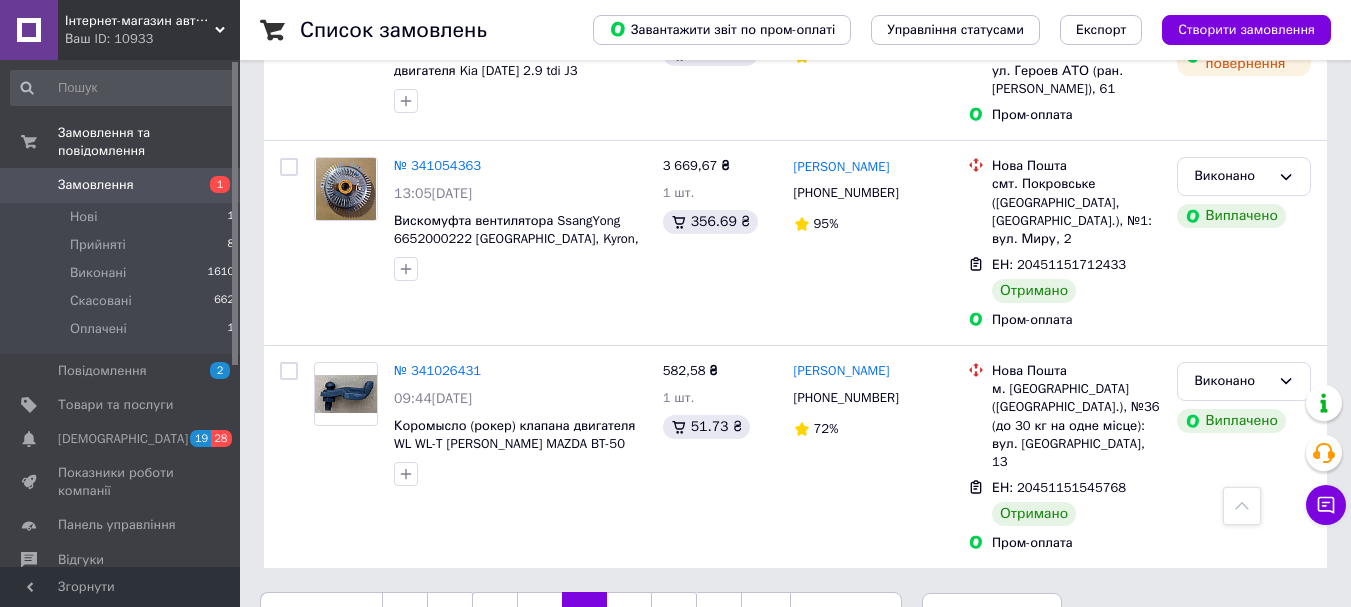 click on "7" at bounding box center (629, 613) 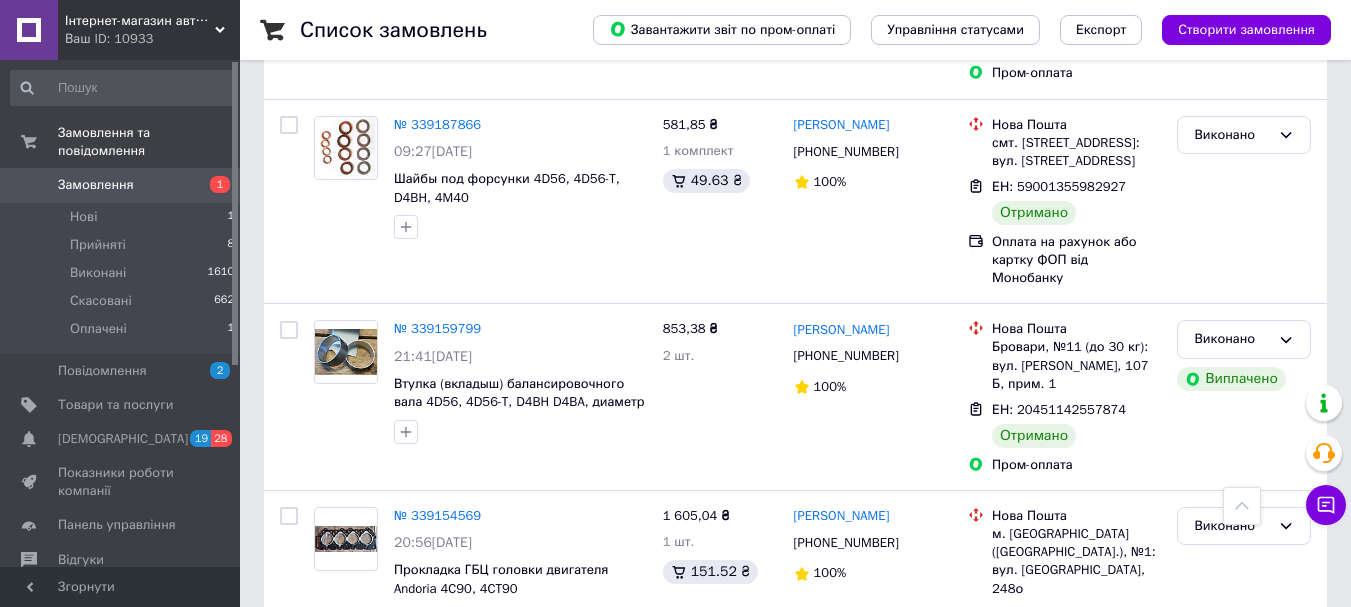 scroll, scrollTop: 3592, scrollLeft: 0, axis: vertical 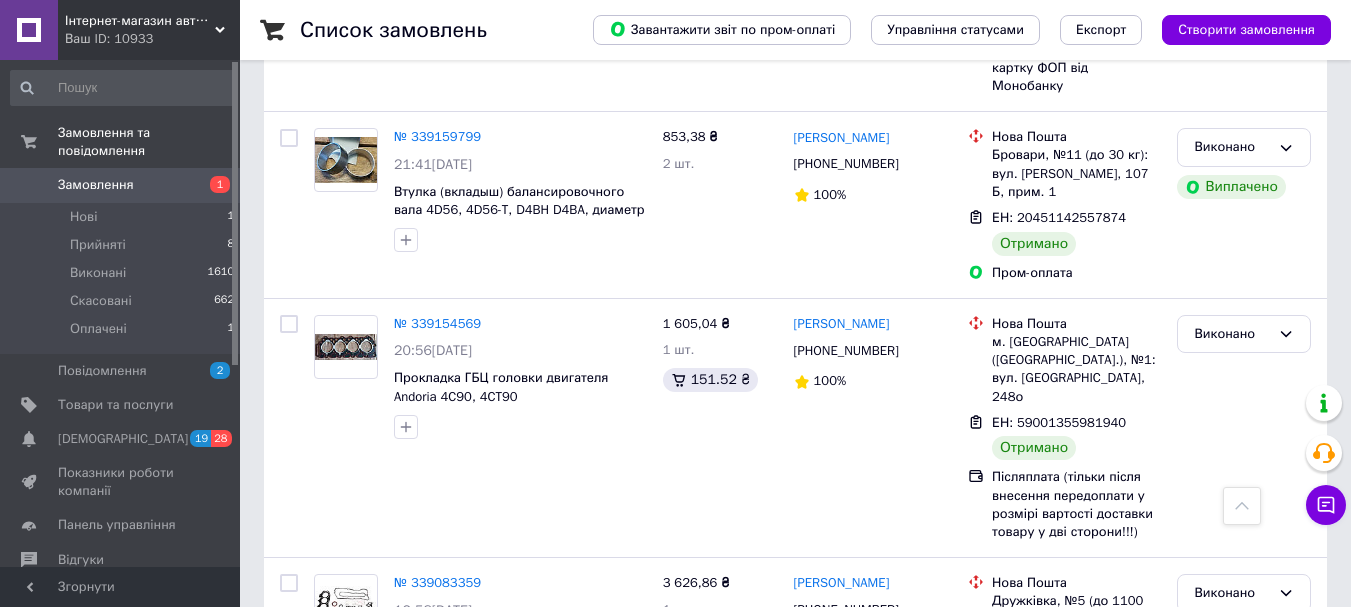 click on "8" at bounding box center [629, 789] 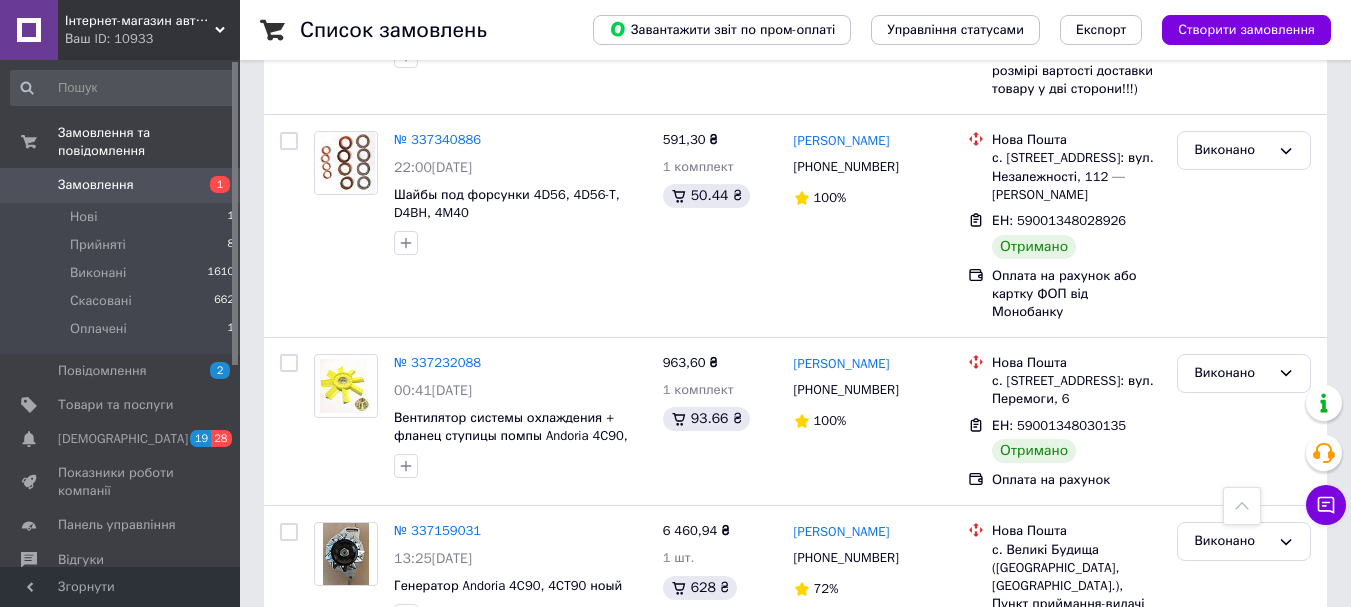 scroll, scrollTop: 3736, scrollLeft: 0, axis: vertical 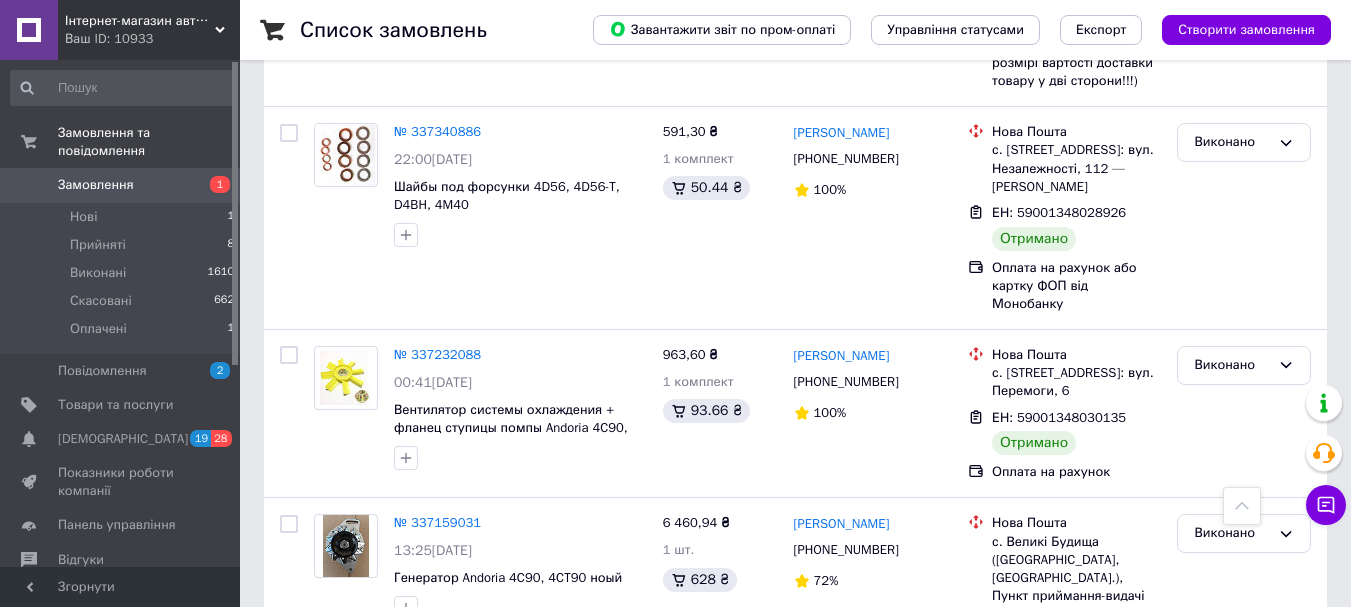 click on "9" at bounding box center [629, 875] 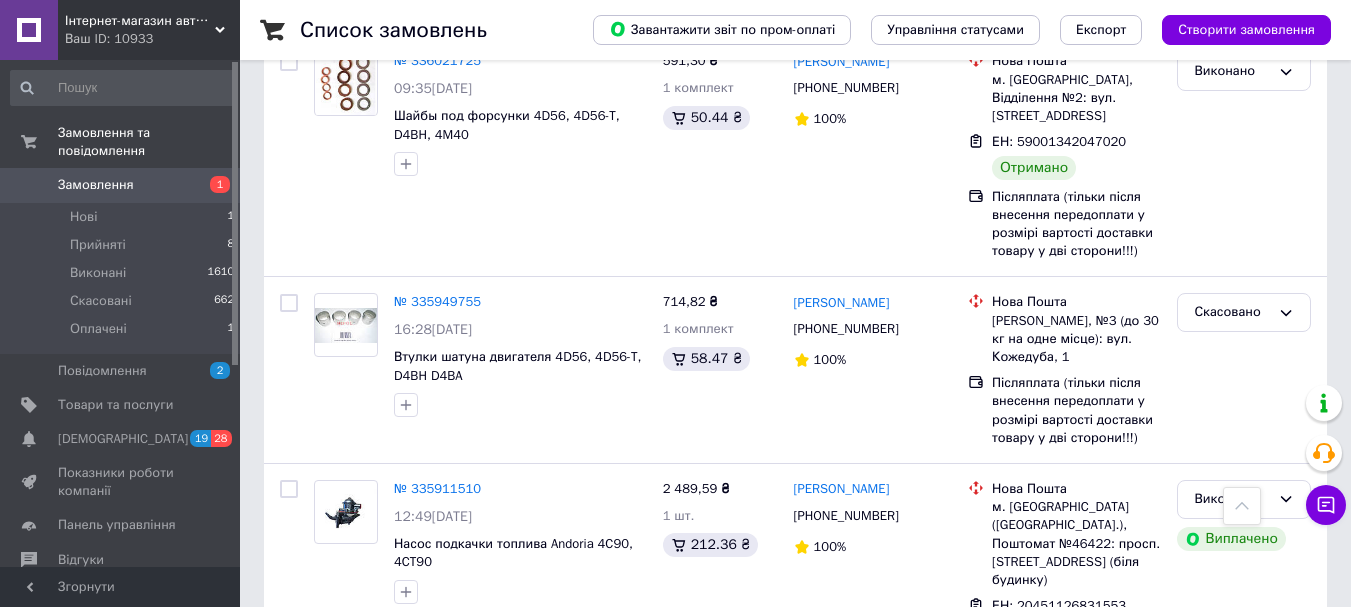scroll, scrollTop: 3504, scrollLeft: 0, axis: vertical 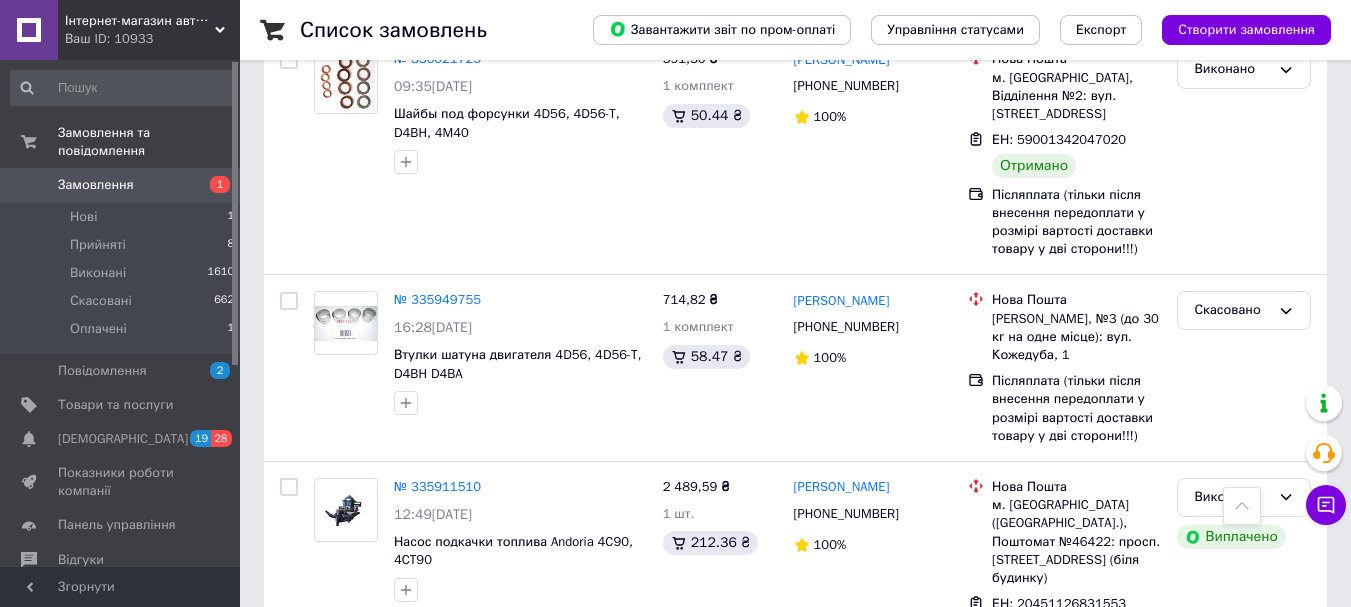 click on "10" at bounding box center [629, 729] 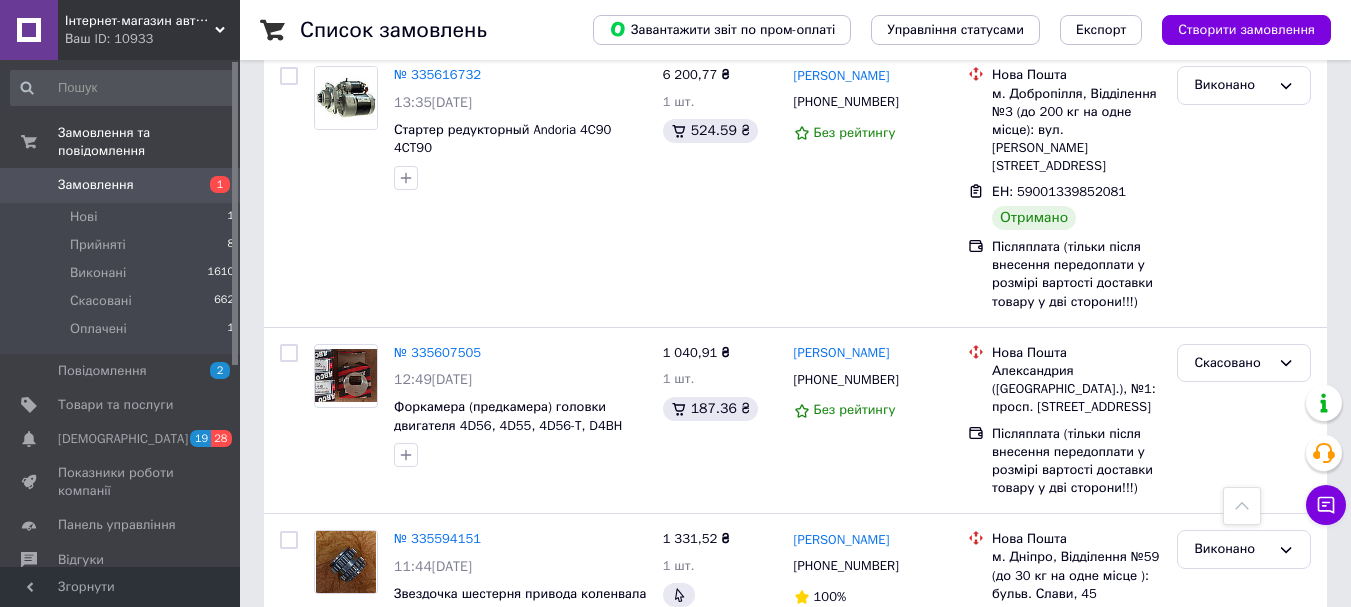 scroll, scrollTop: 1100, scrollLeft: 0, axis: vertical 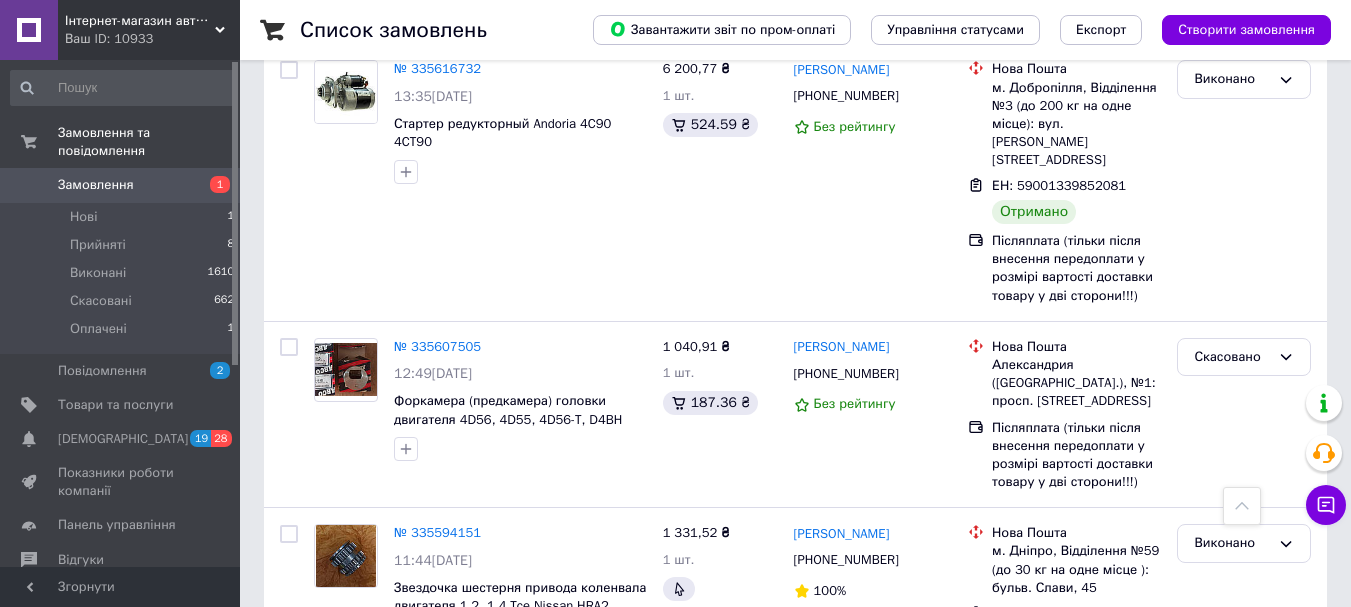 click 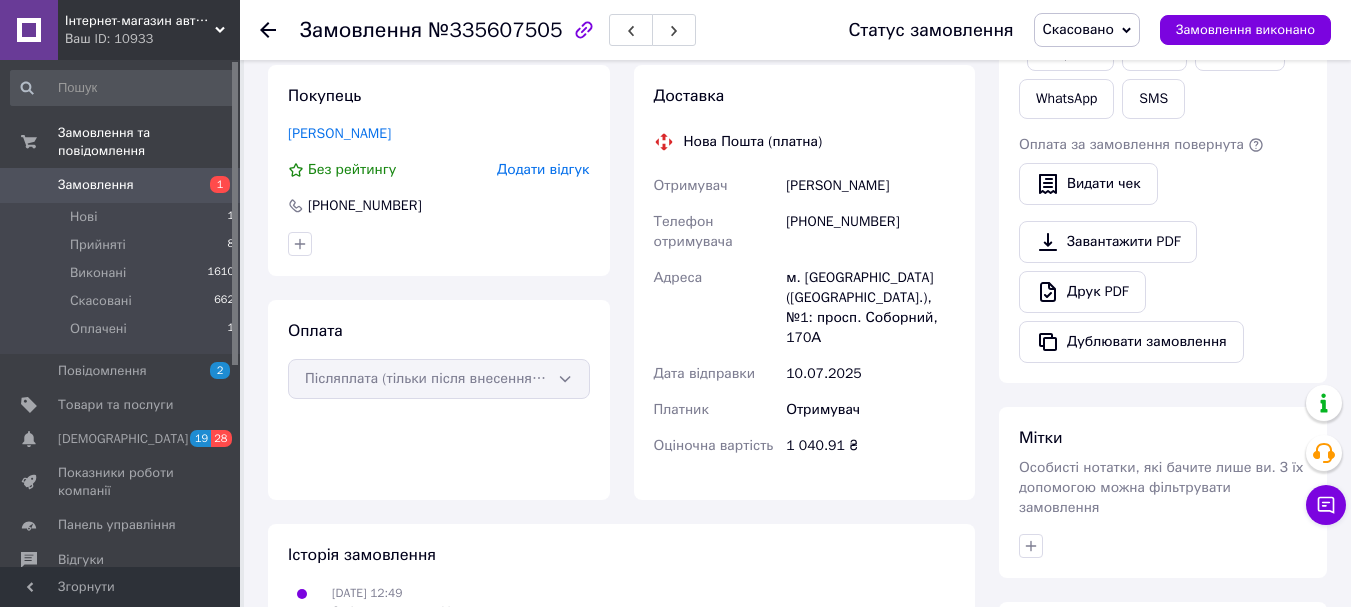 scroll, scrollTop: 407, scrollLeft: 0, axis: vertical 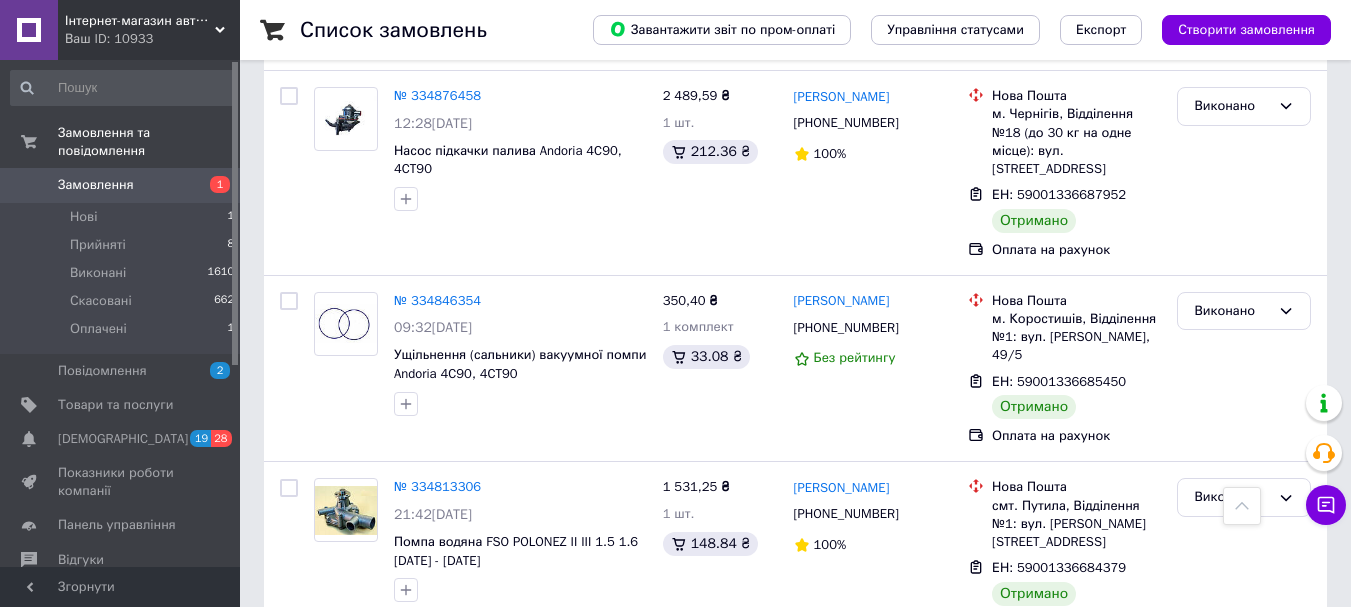 click on "Нові" at bounding box center (83, 217) 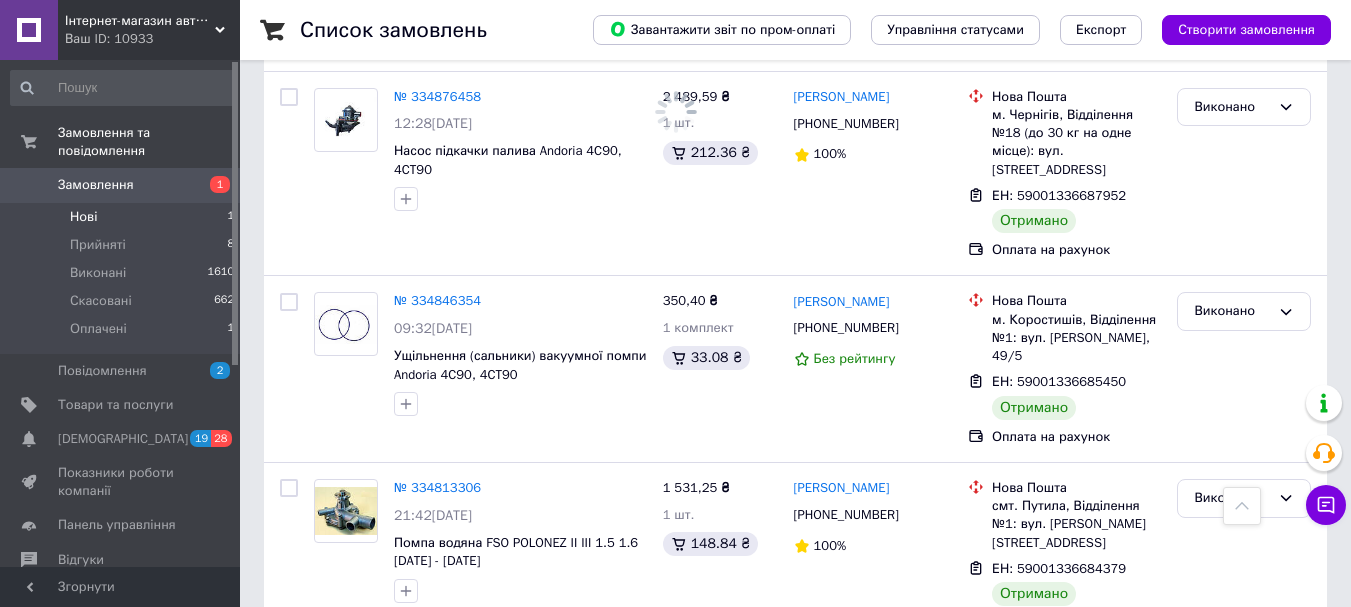 scroll, scrollTop: 0, scrollLeft: 0, axis: both 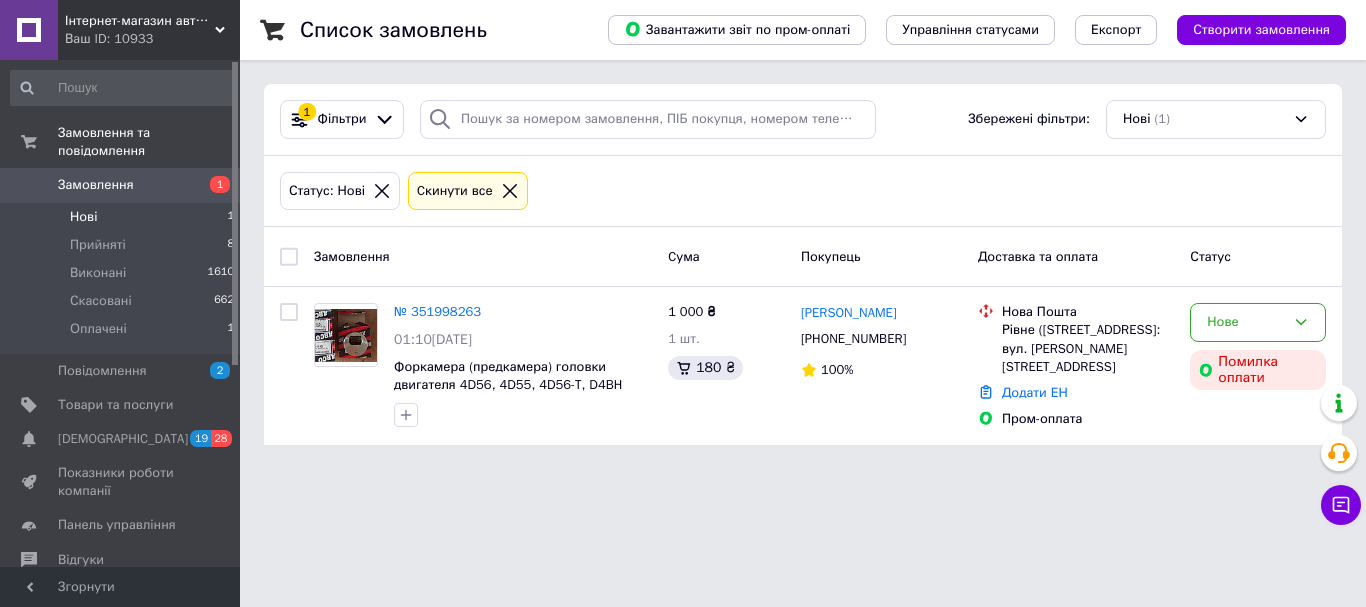 click on "Прийняті" at bounding box center (98, 245) 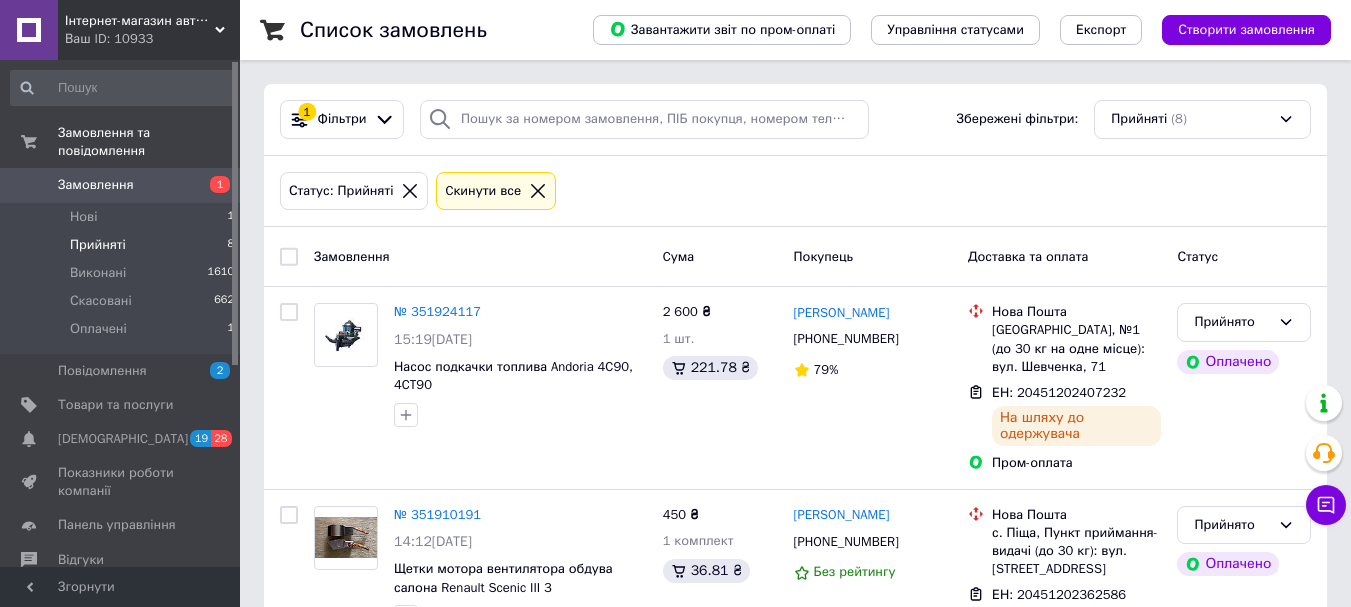 click on "Прийняті" at bounding box center (98, 245) 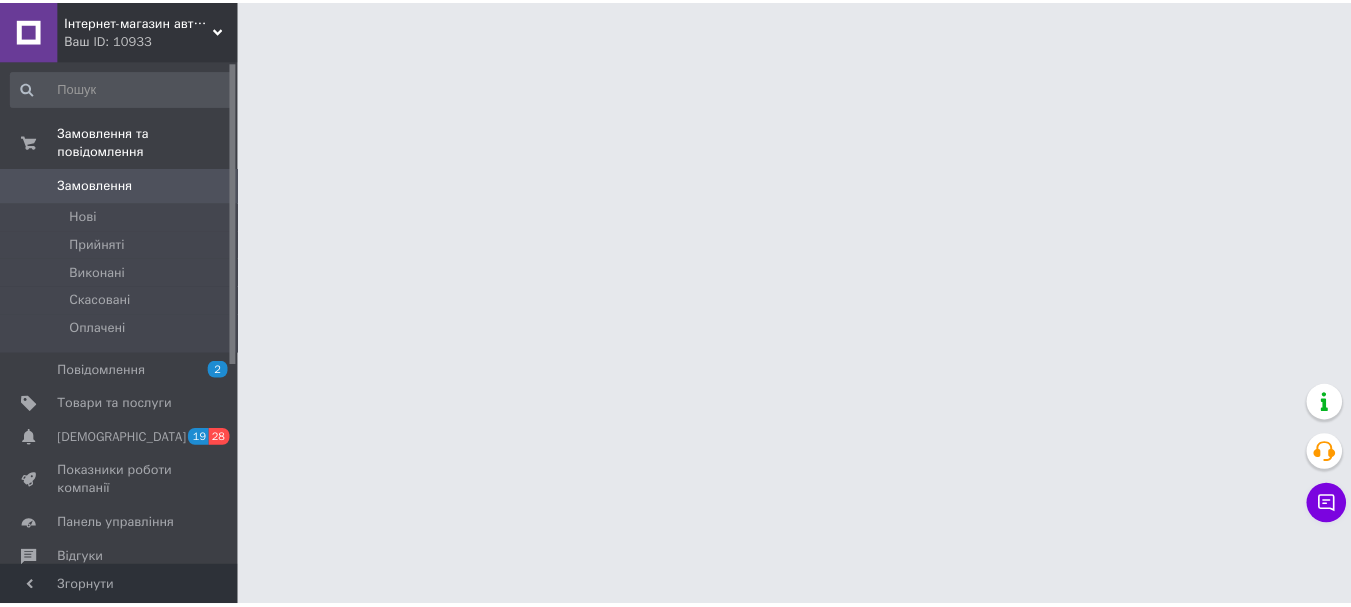 scroll, scrollTop: 0, scrollLeft: 0, axis: both 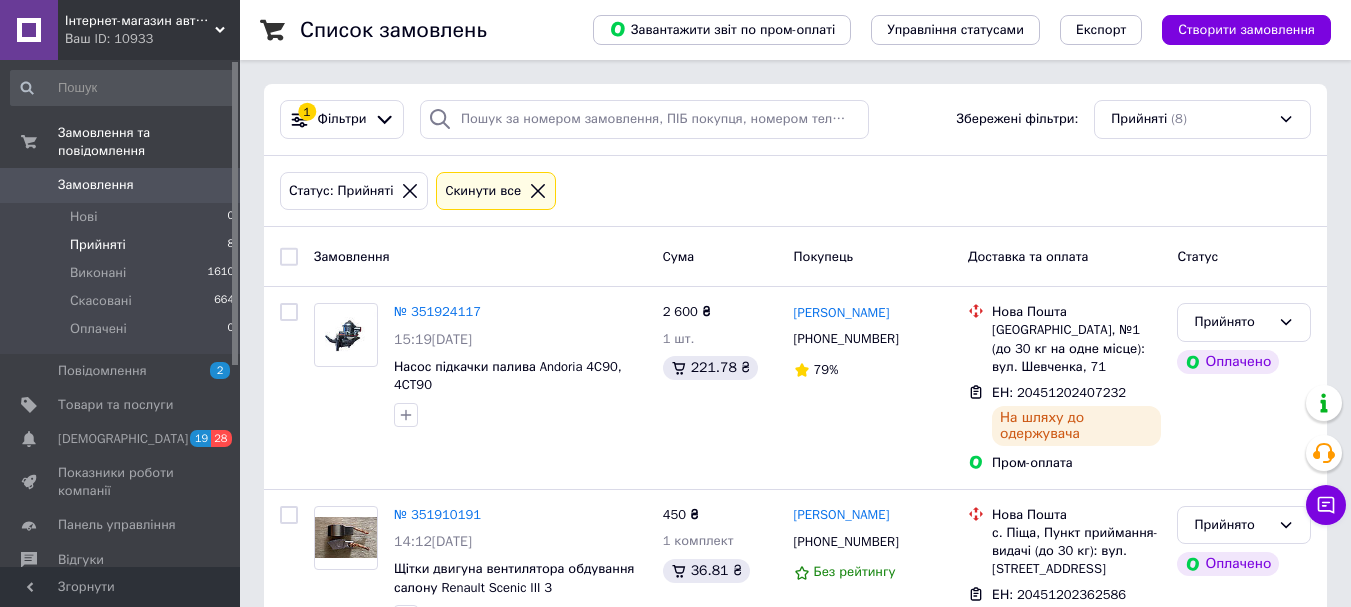 click on "Прийняті" at bounding box center (98, 245) 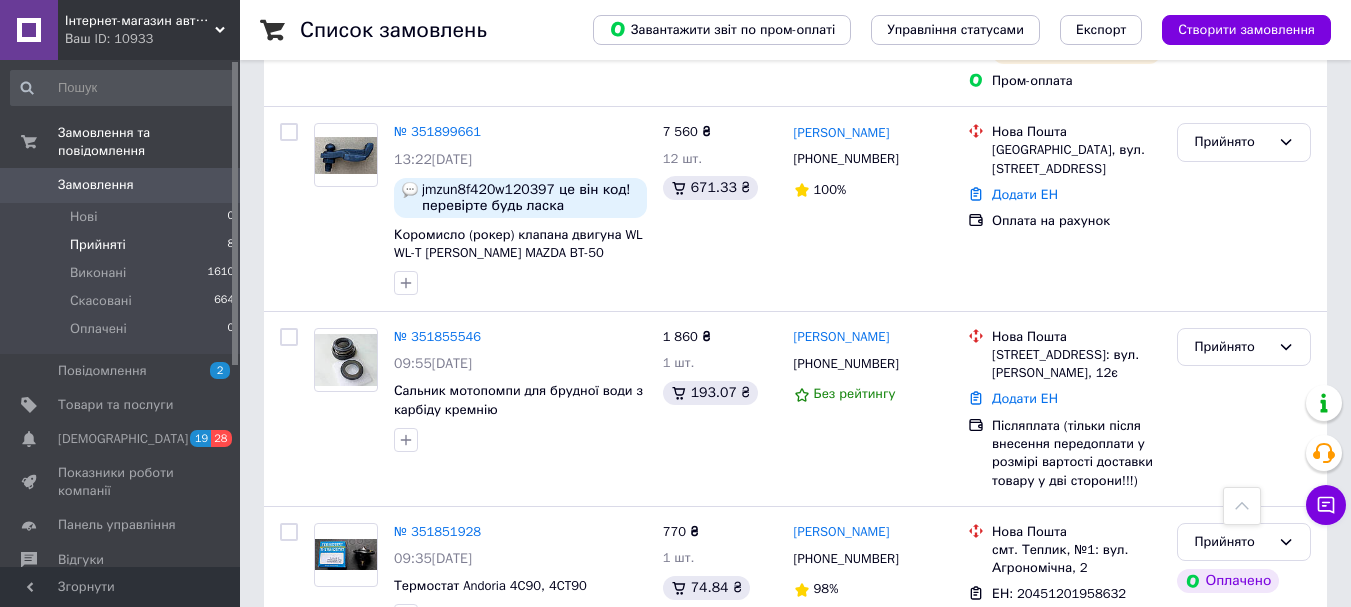 scroll, scrollTop: 629, scrollLeft: 0, axis: vertical 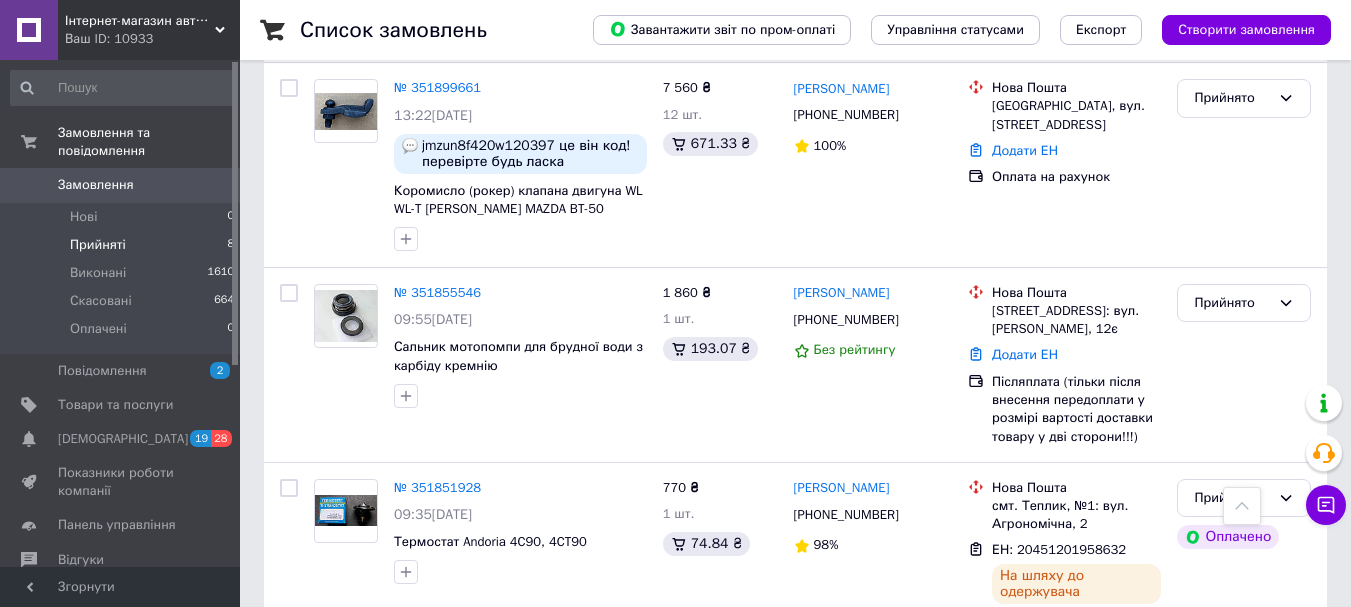 click on "Додати ЕН" at bounding box center (1025, 354) 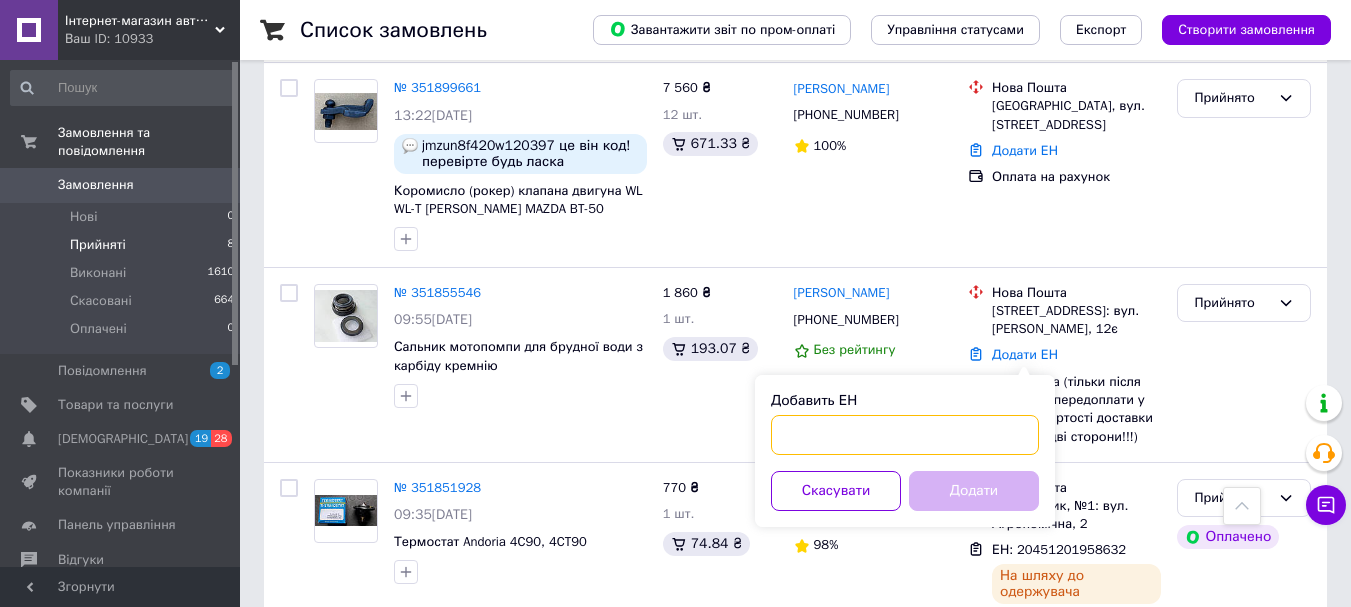 click on "Добавить ЕН" at bounding box center (905, 435) 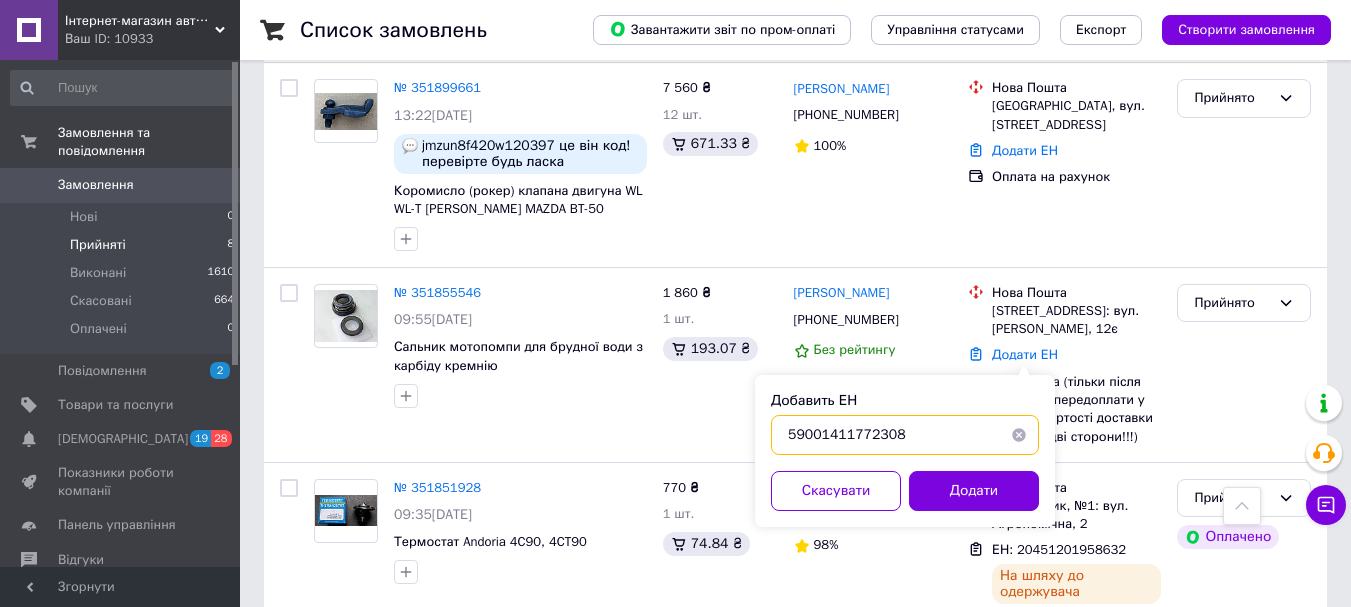 type on "59001411772308" 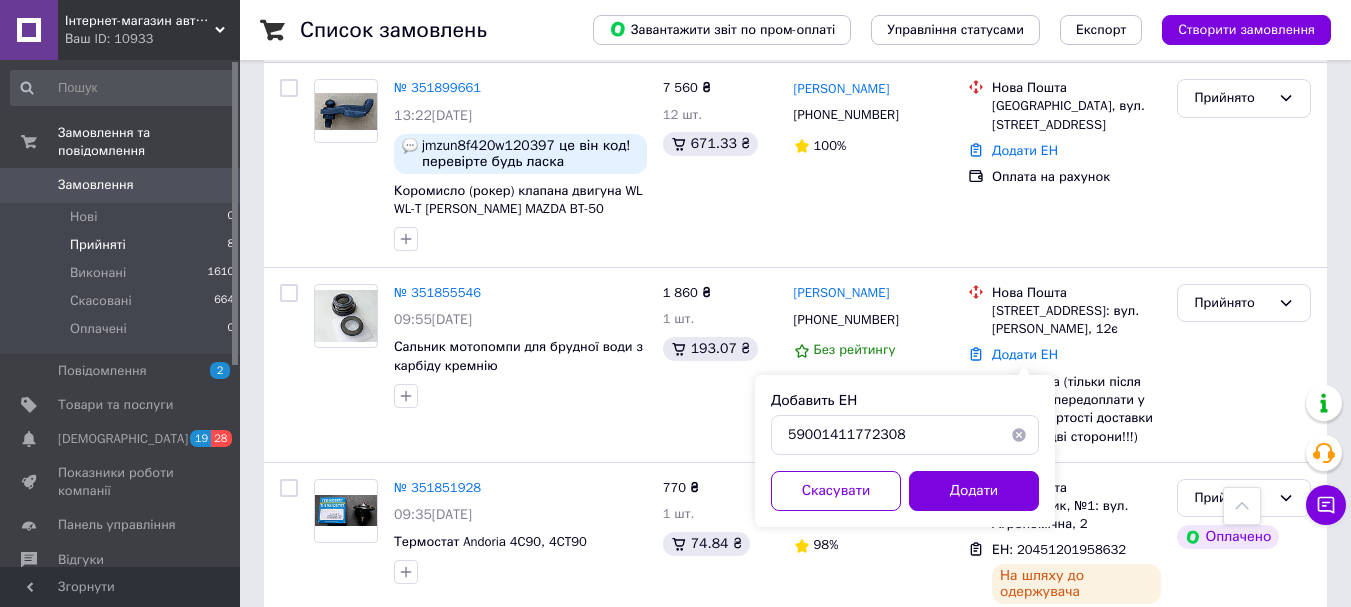 click on "Додати" at bounding box center [974, 491] 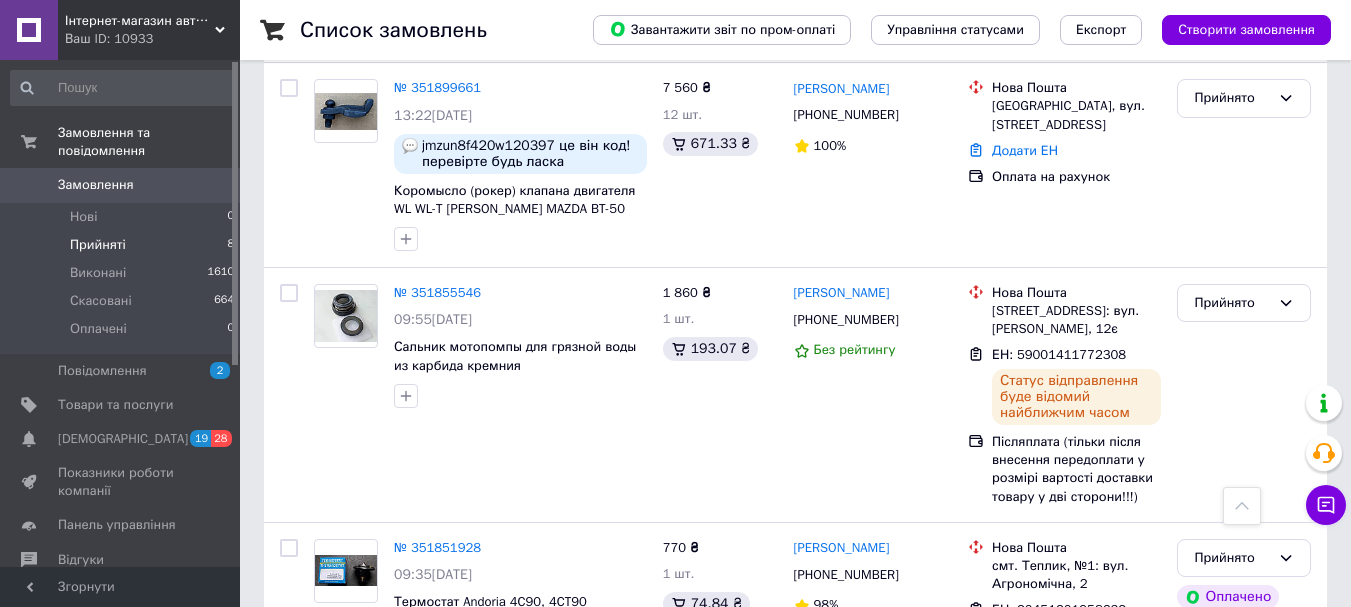 scroll, scrollTop: 529, scrollLeft: 0, axis: vertical 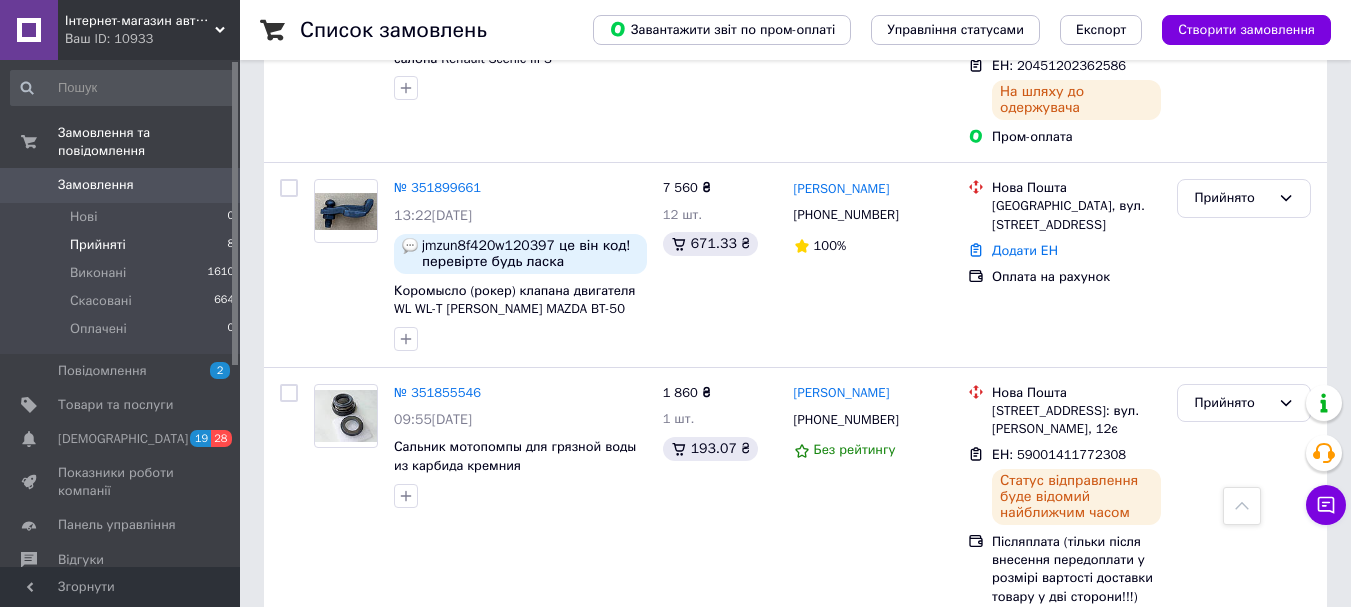 click on "Додати ЕН" at bounding box center [1025, 250] 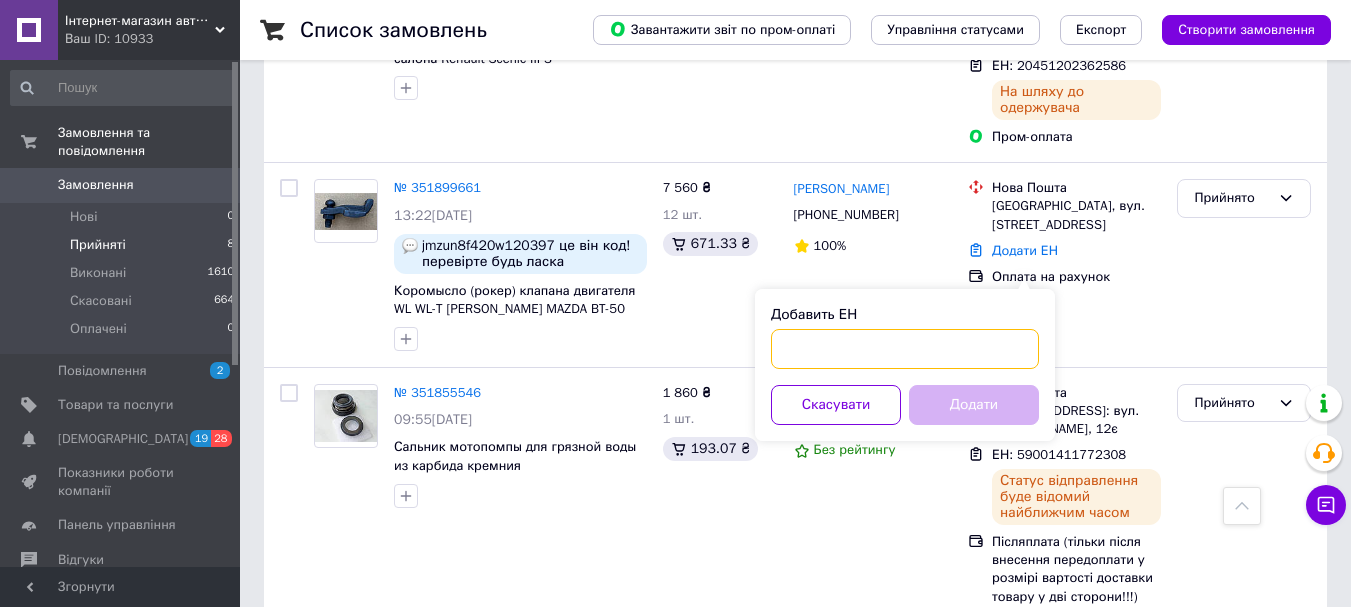 click on "Добавить ЕН" at bounding box center (905, 349) 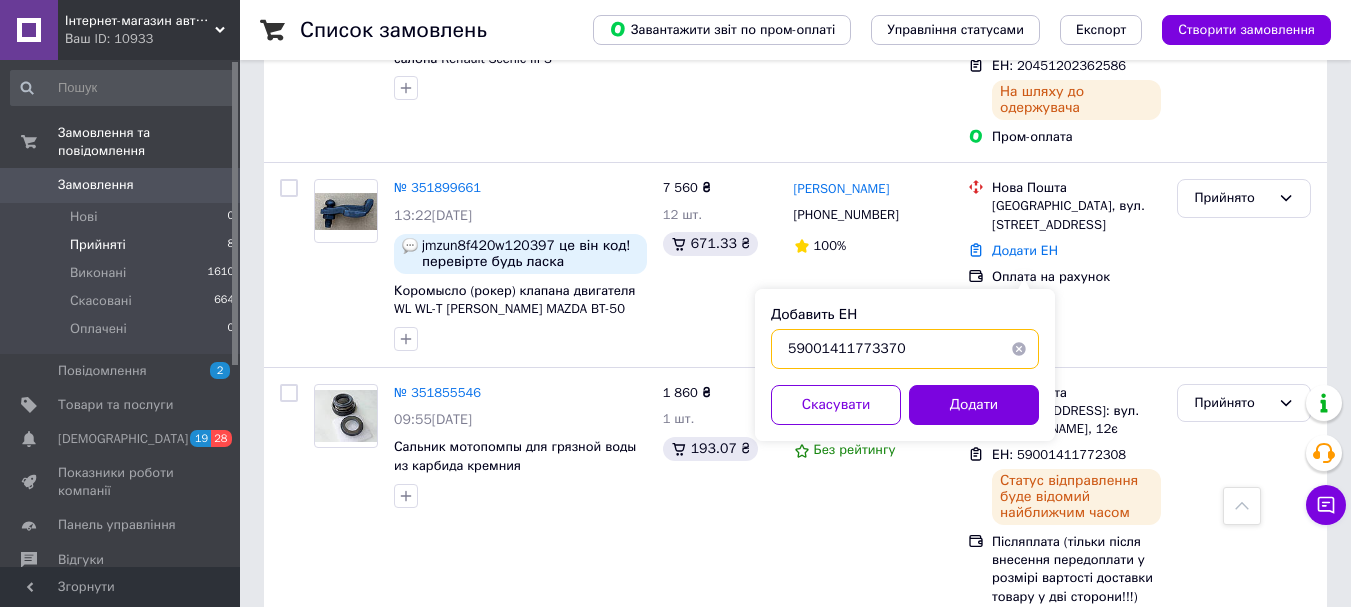 type on "59001411773370" 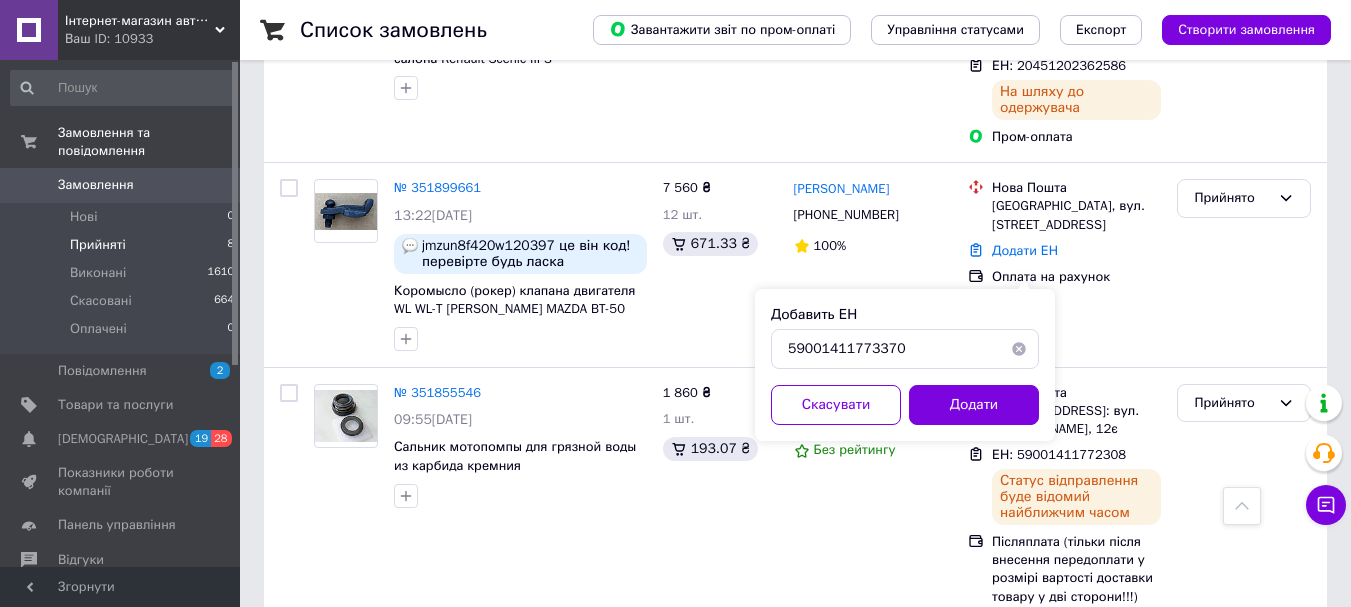 click on "Додати" at bounding box center (974, 405) 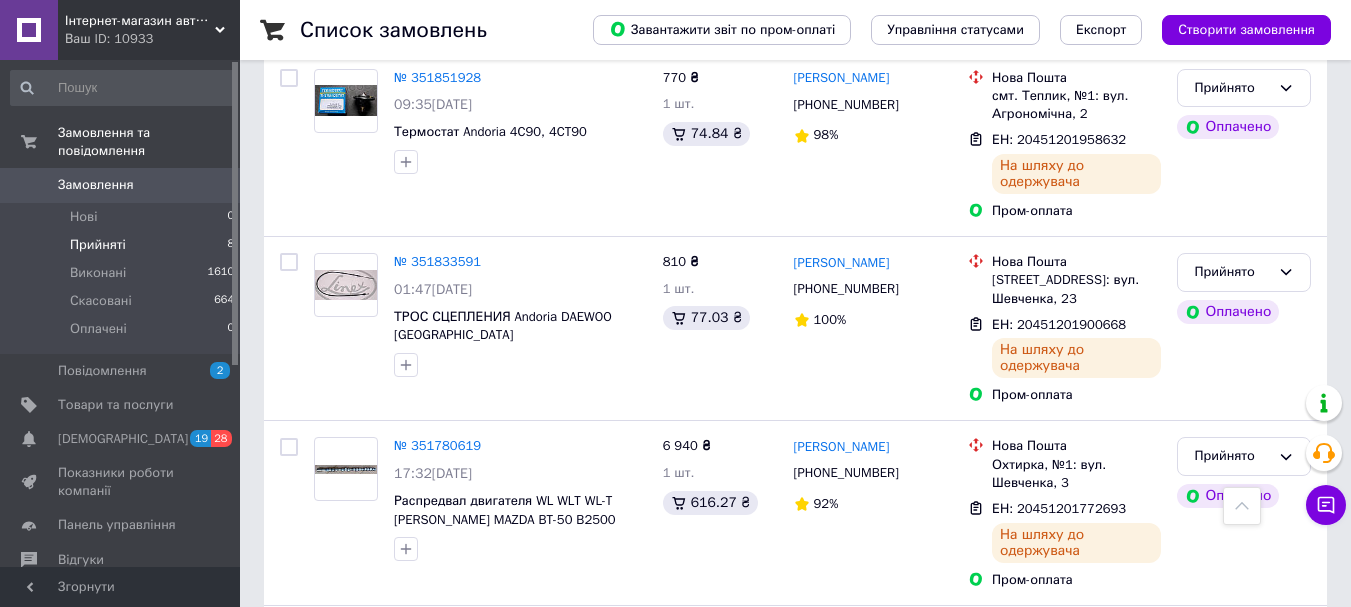 scroll, scrollTop: 1100, scrollLeft: 0, axis: vertical 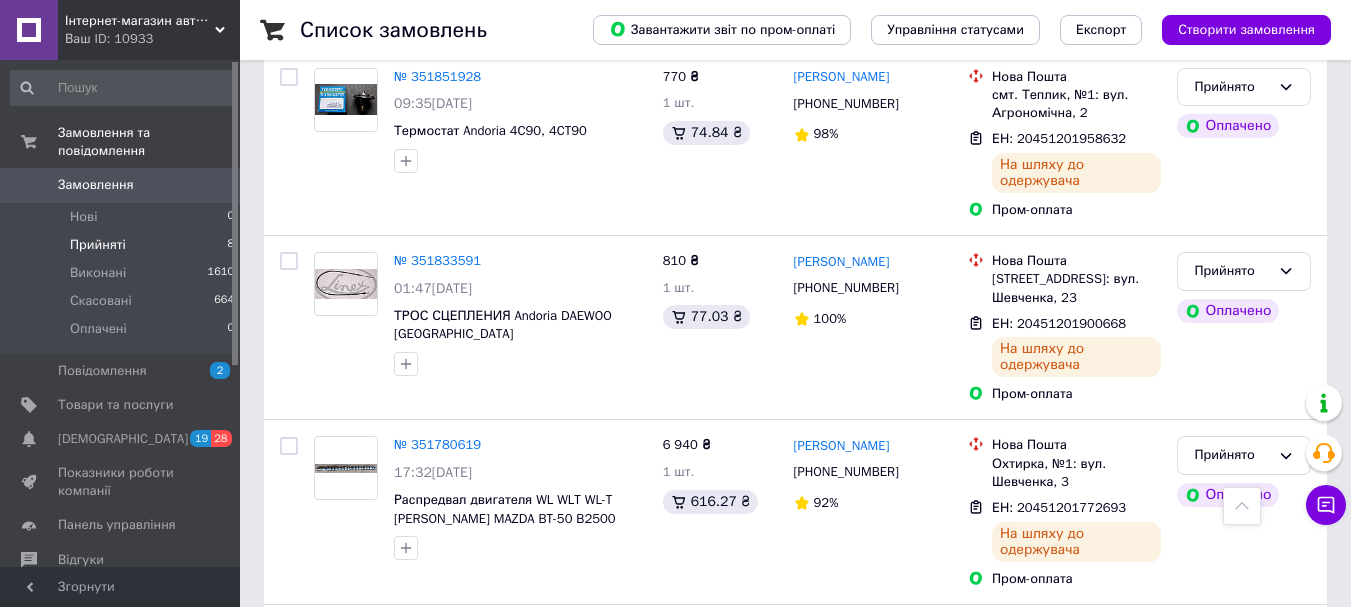 click on "Скасовані" at bounding box center (101, 301) 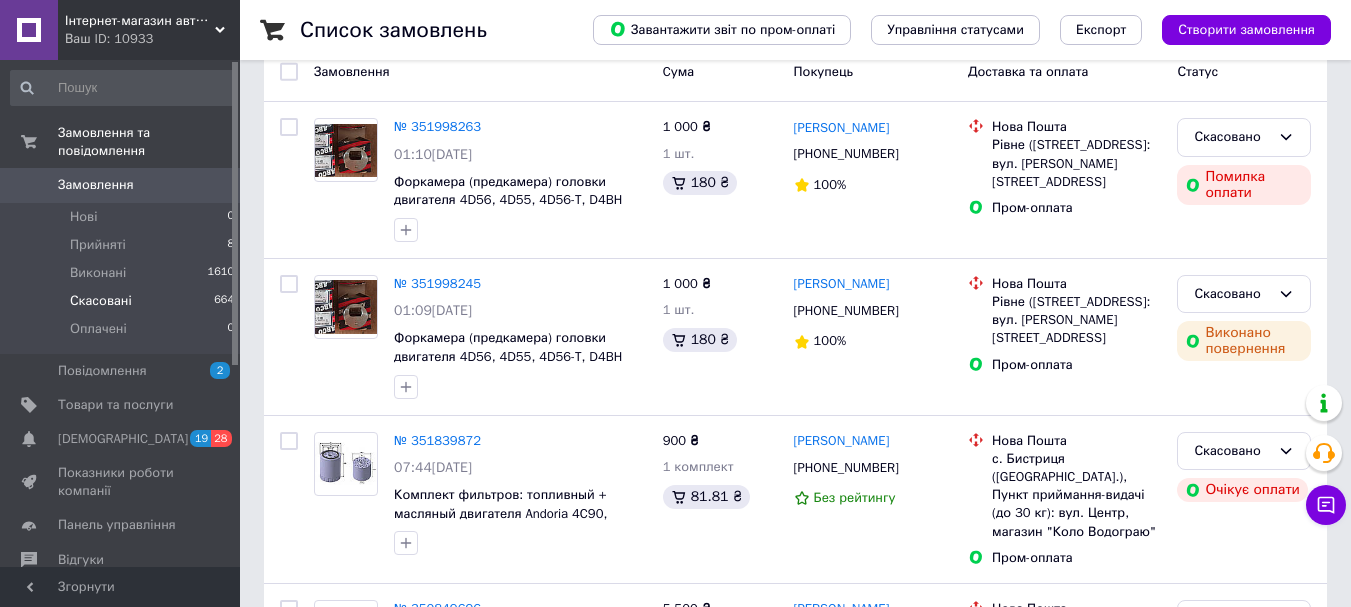 scroll, scrollTop: 200, scrollLeft: 0, axis: vertical 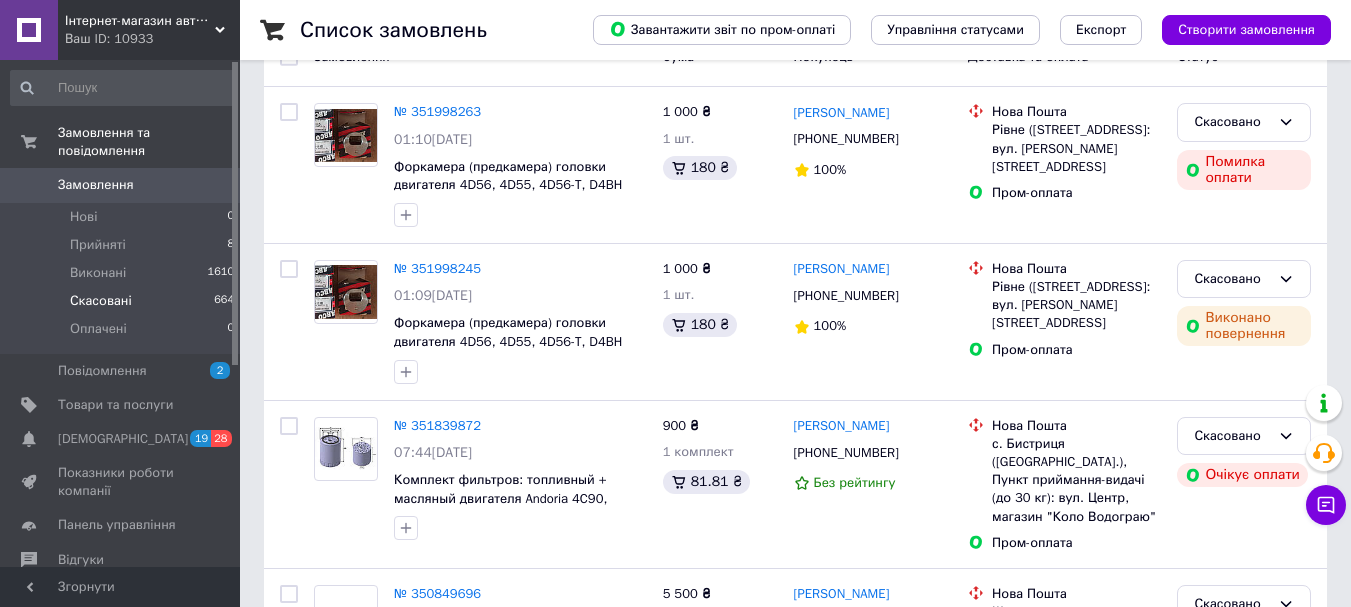 click on "Форкамера (предкамера) головки двигателя 4D56, 4D55, 4D56-T, D4BH стандартная!" at bounding box center (508, 341) 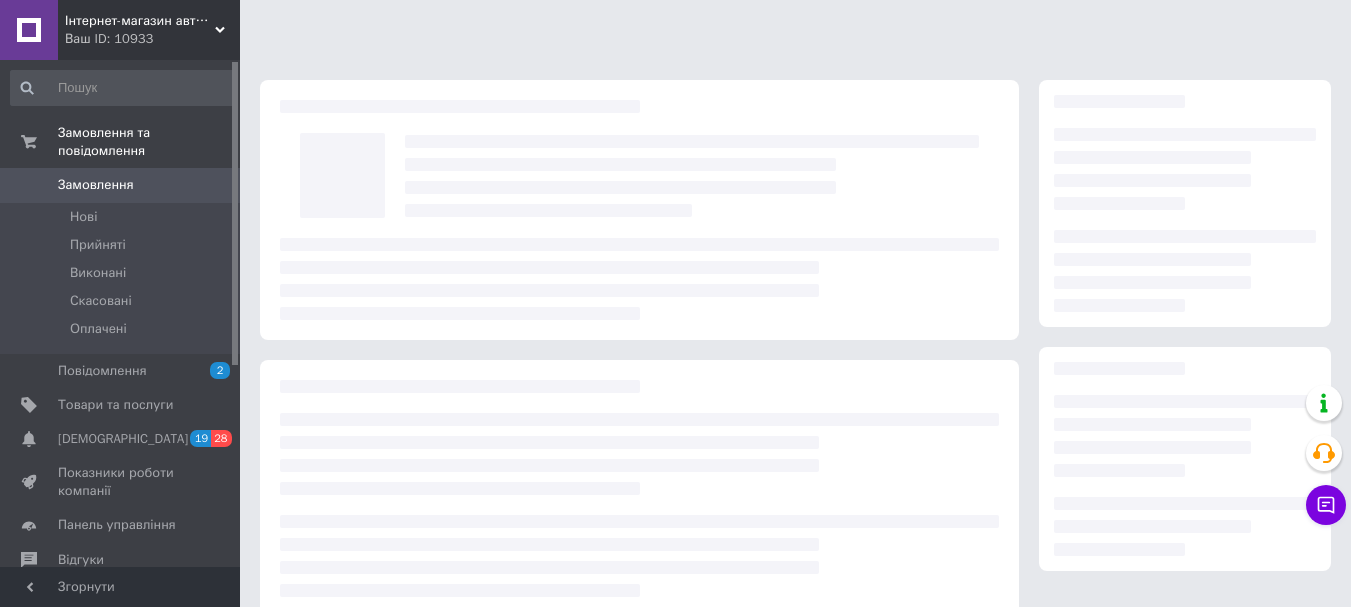 scroll, scrollTop: 0, scrollLeft: 0, axis: both 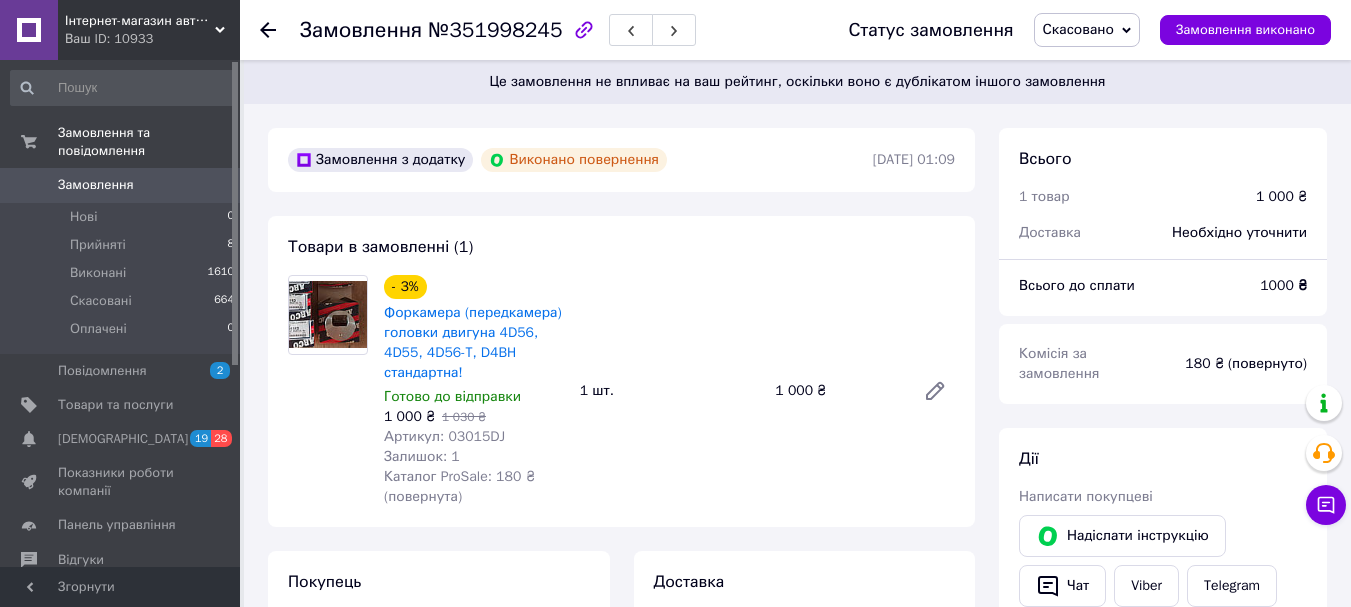click on "Форкамера (передкамера) головки двигуна 4D56, 4D55, 4D56-T, D4BH стандартна!" at bounding box center [473, 342] 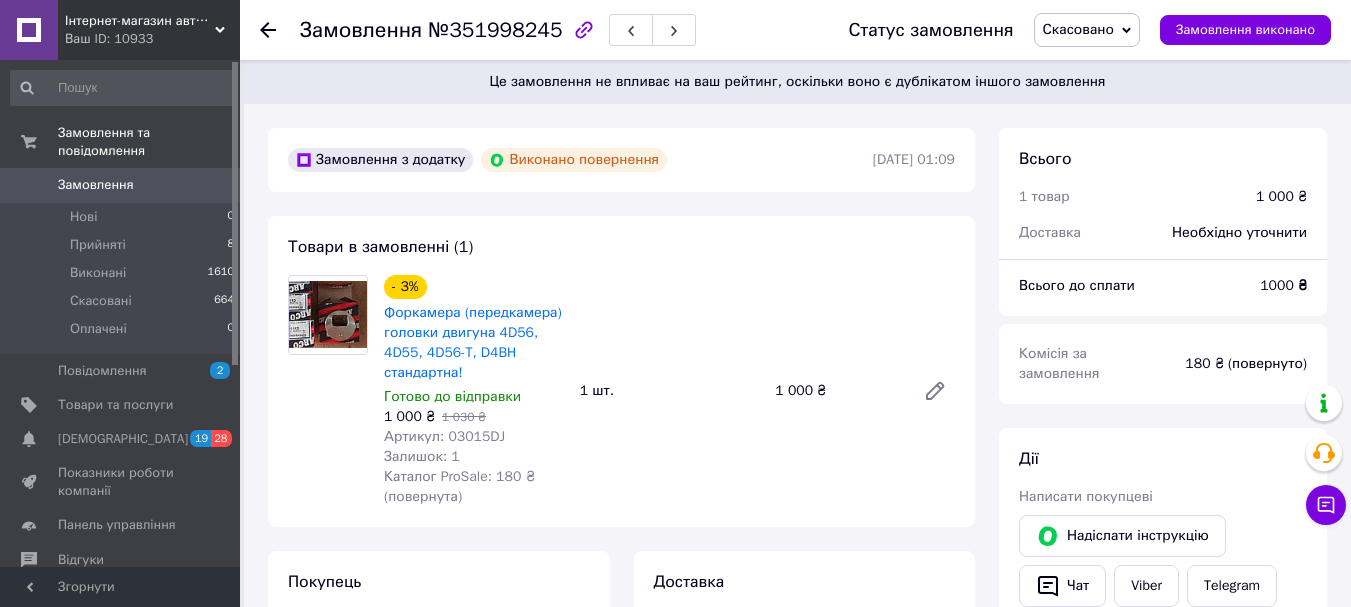 click on "Нові" at bounding box center (83, 217) 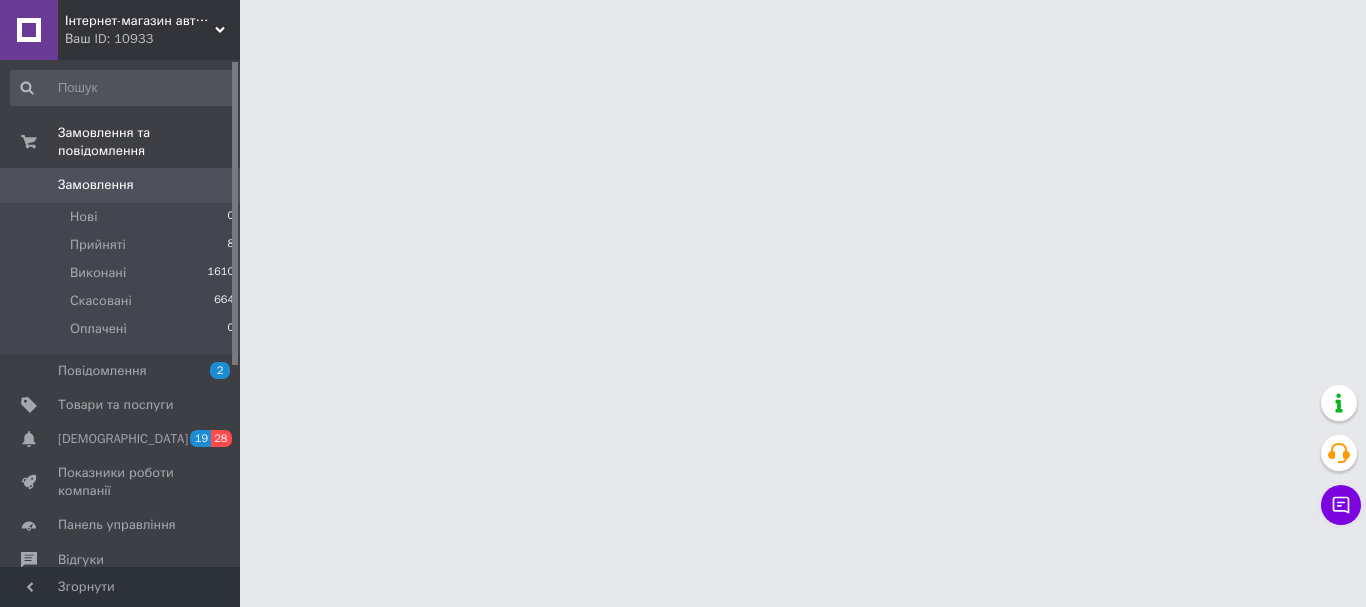 click on "Виконані" at bounding box center (98, 273) 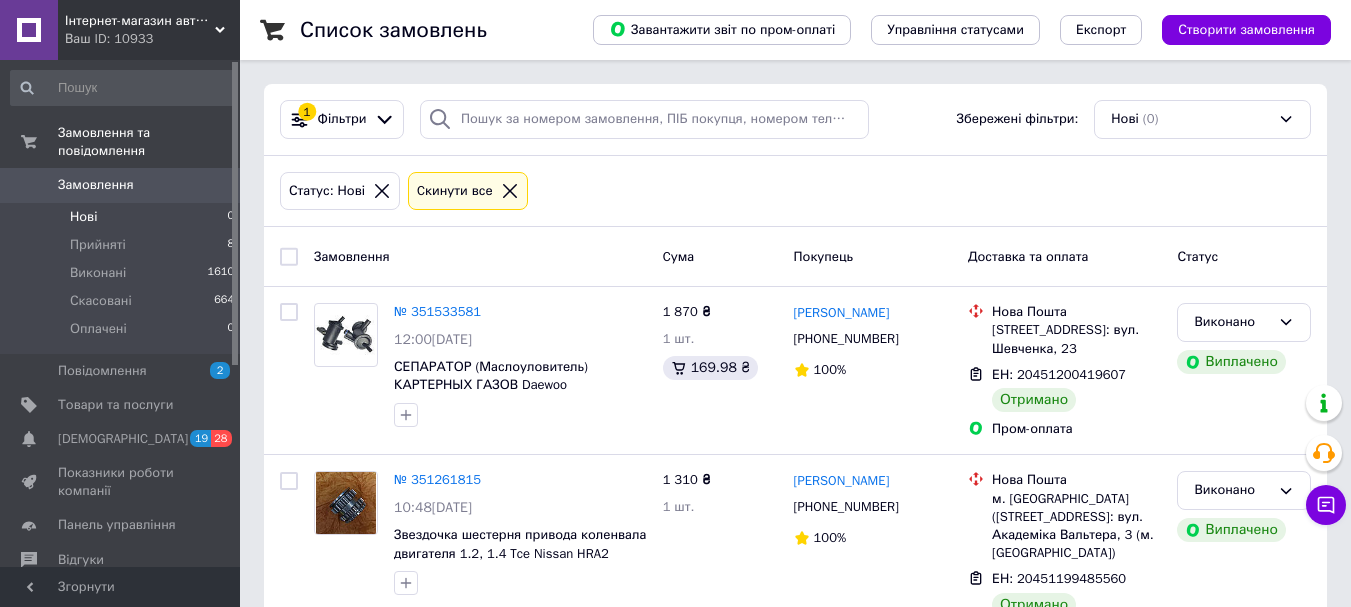 click on "Нові" at bounding box center (83, 217) 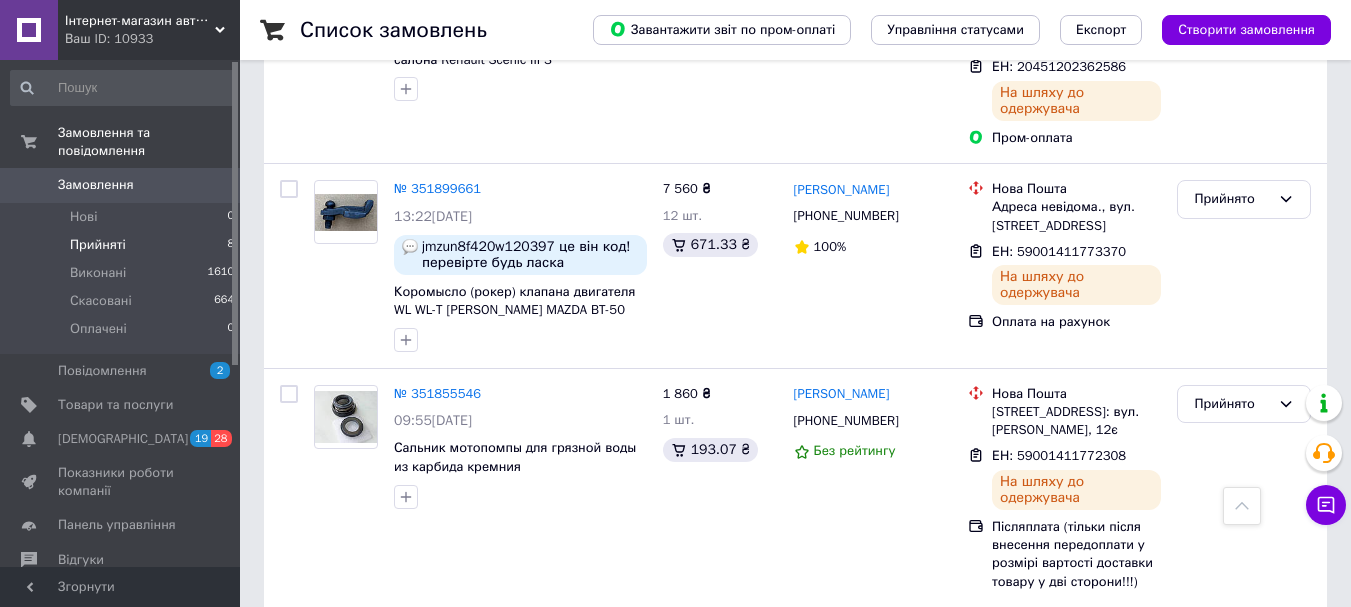 scroll, scrollTop: 500, scrollLeft: 0, axis: vertical 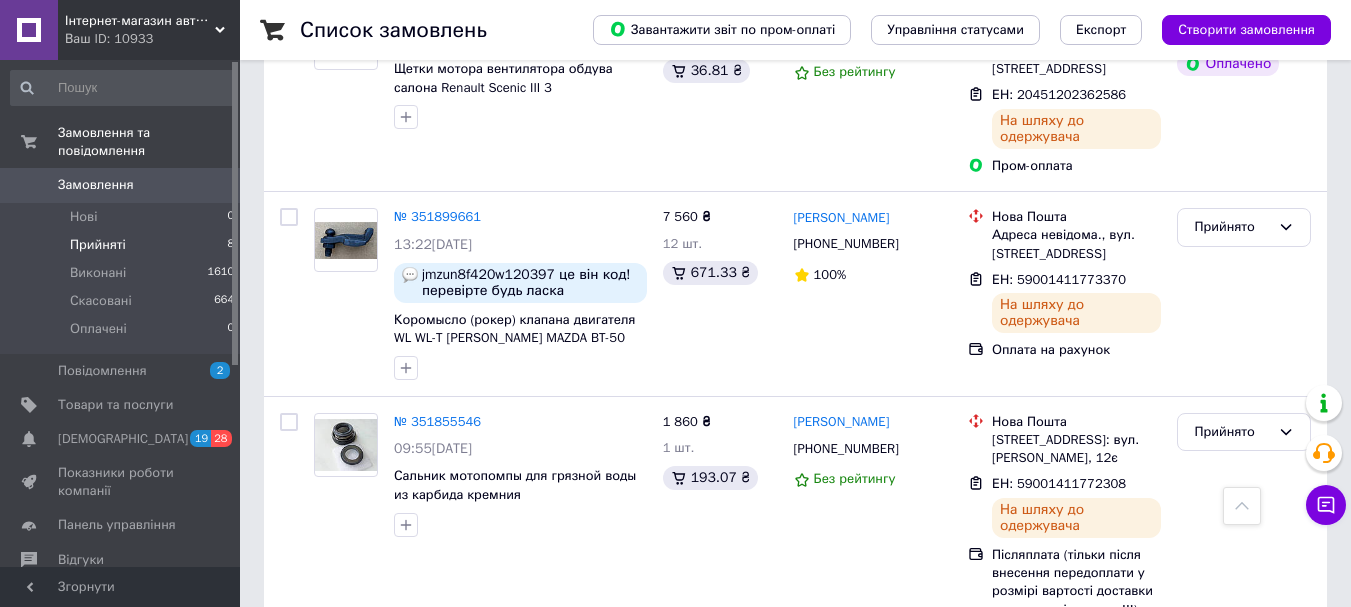 click on "№ 351899661" at bounding box center (437, 216) 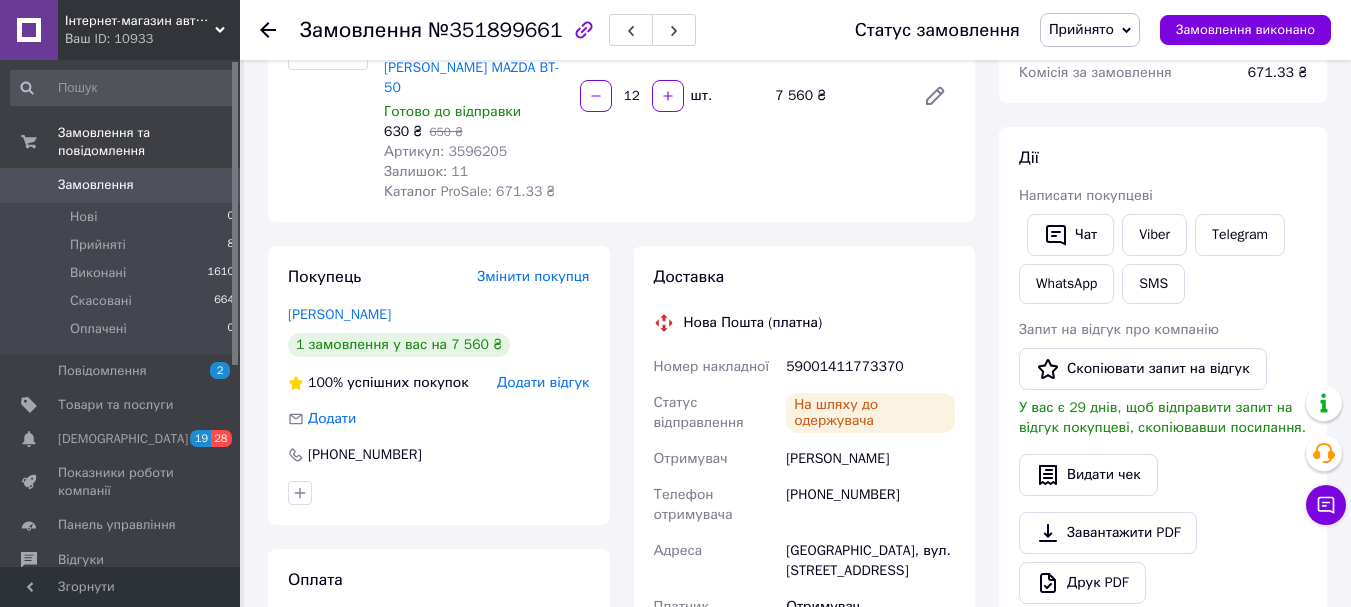 scroll, scrollTop: 200, scrollLeft: 0, axis: vertical 